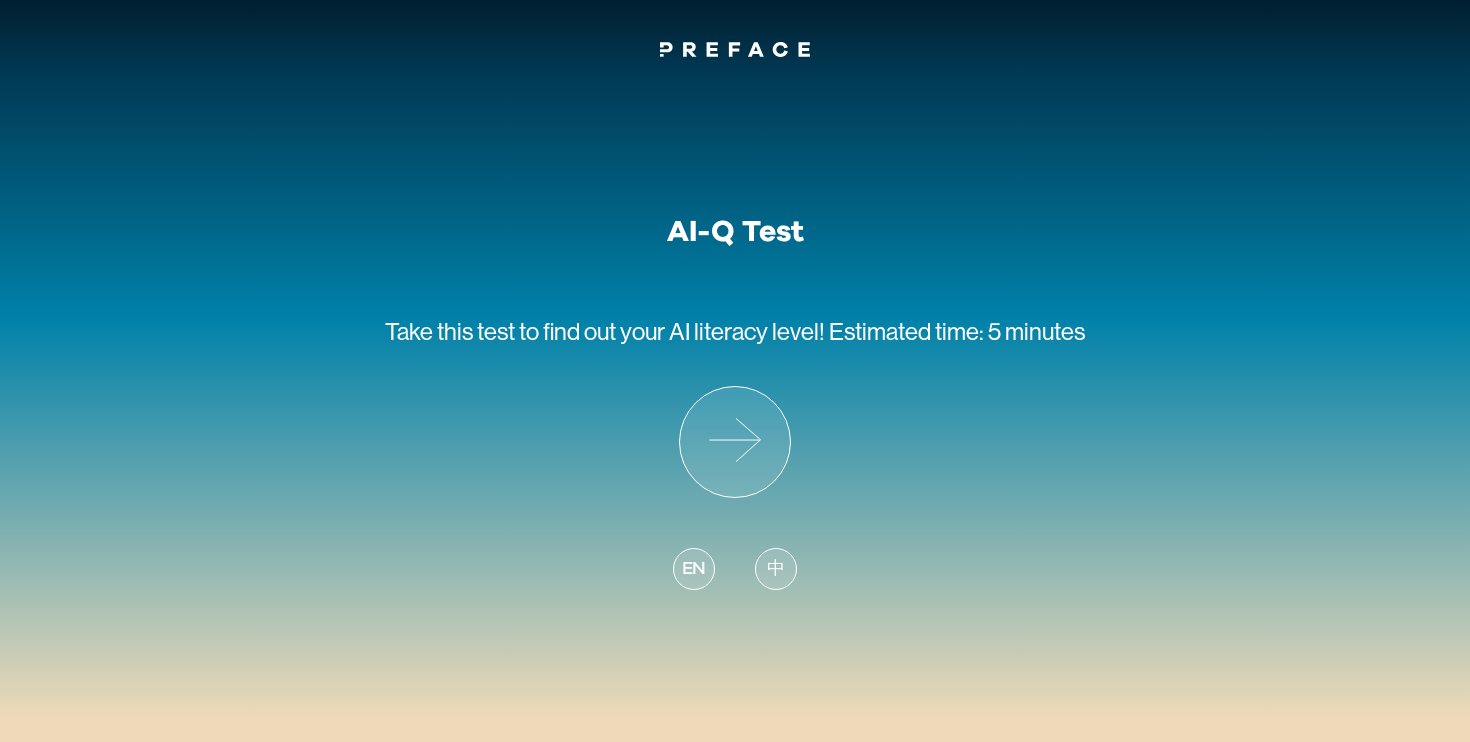 scroll, scrollTop: 0, scrollLeft: 0, axis: both 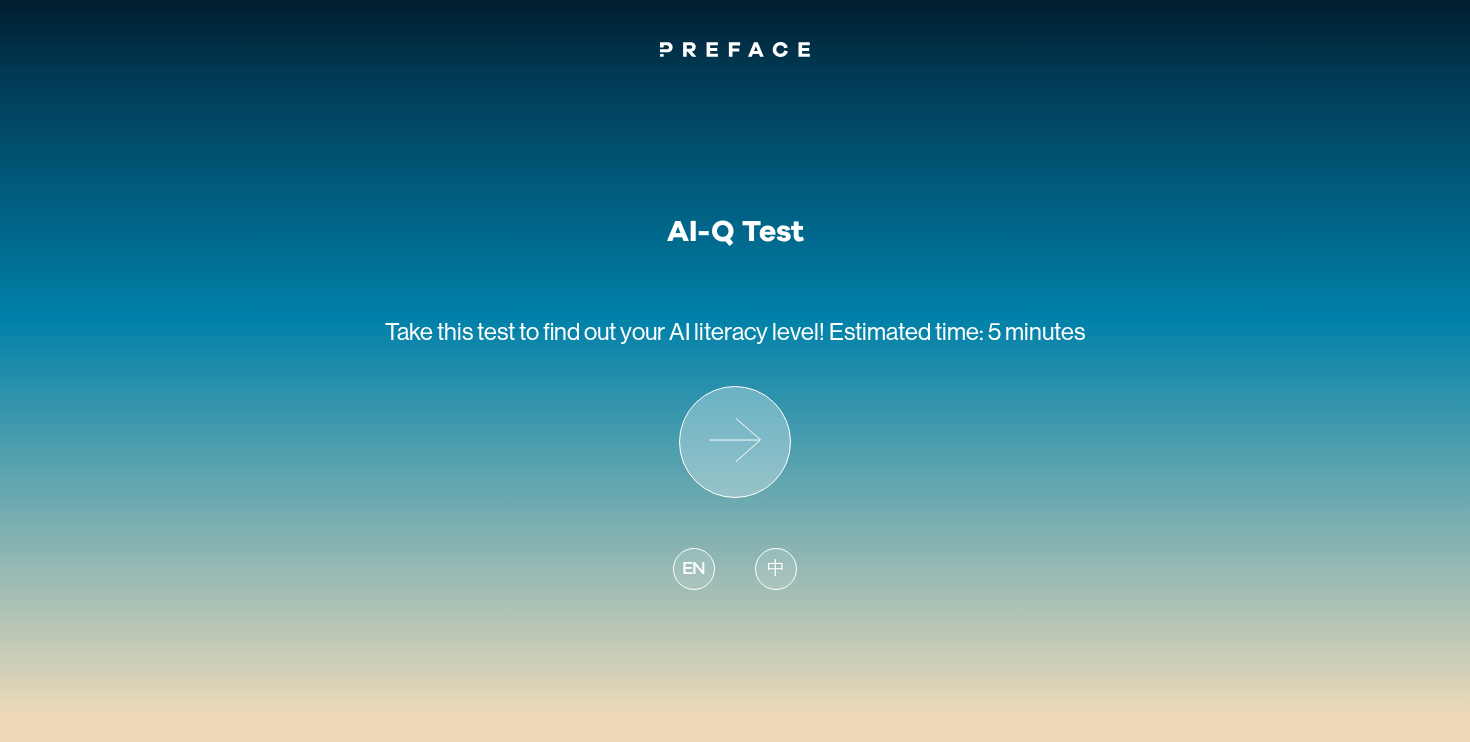 click 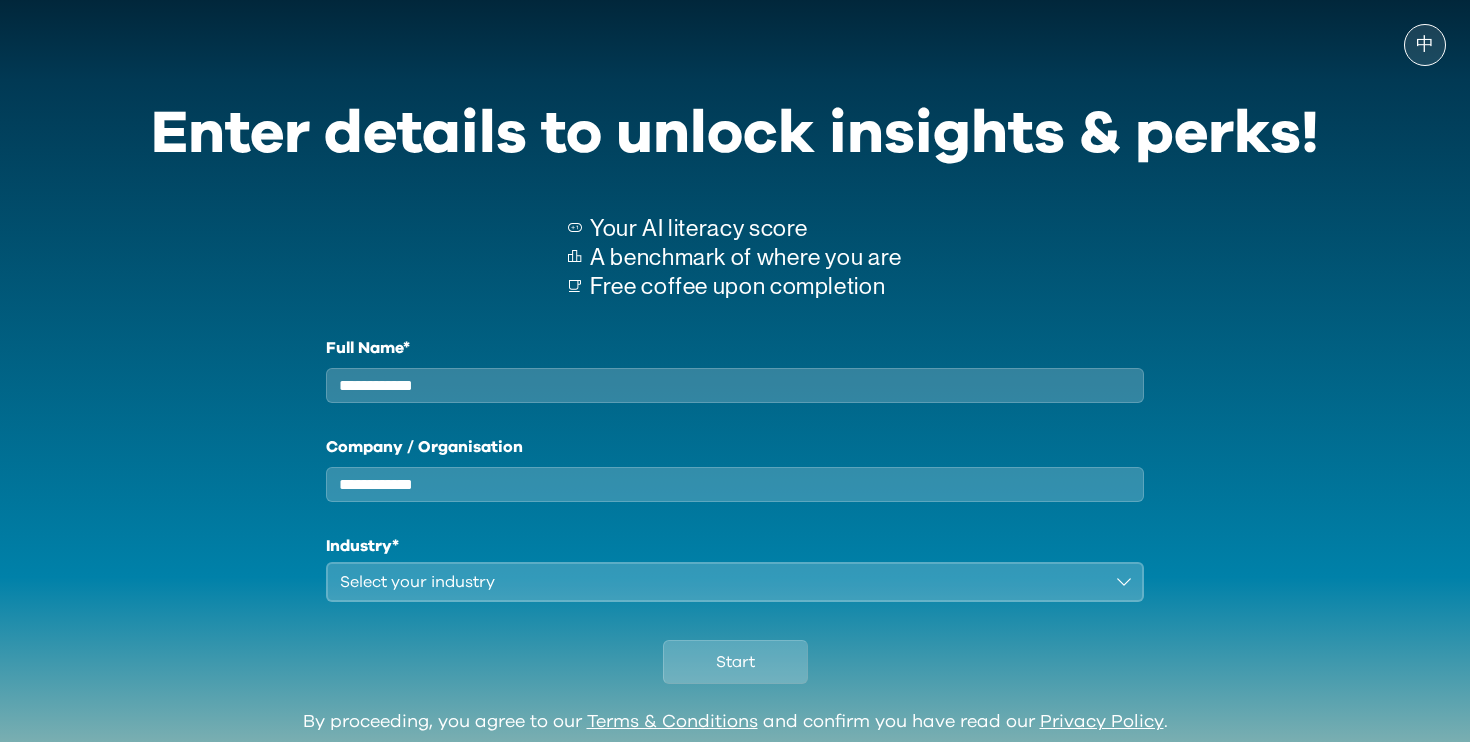 click on "Company / Organisation" at bounding box center [735, 484] 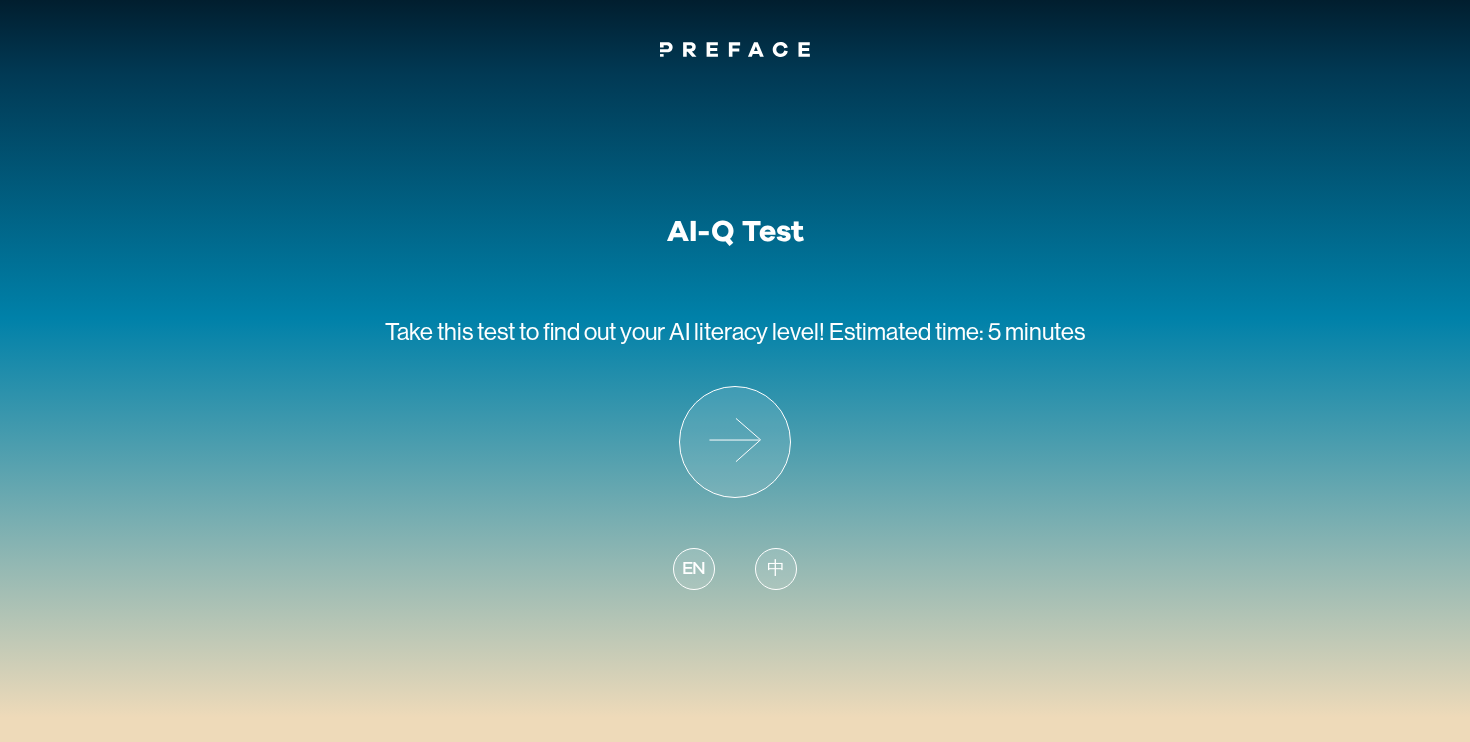 scroll, scrollTop: 0, scrollLeft: 0, axis: both 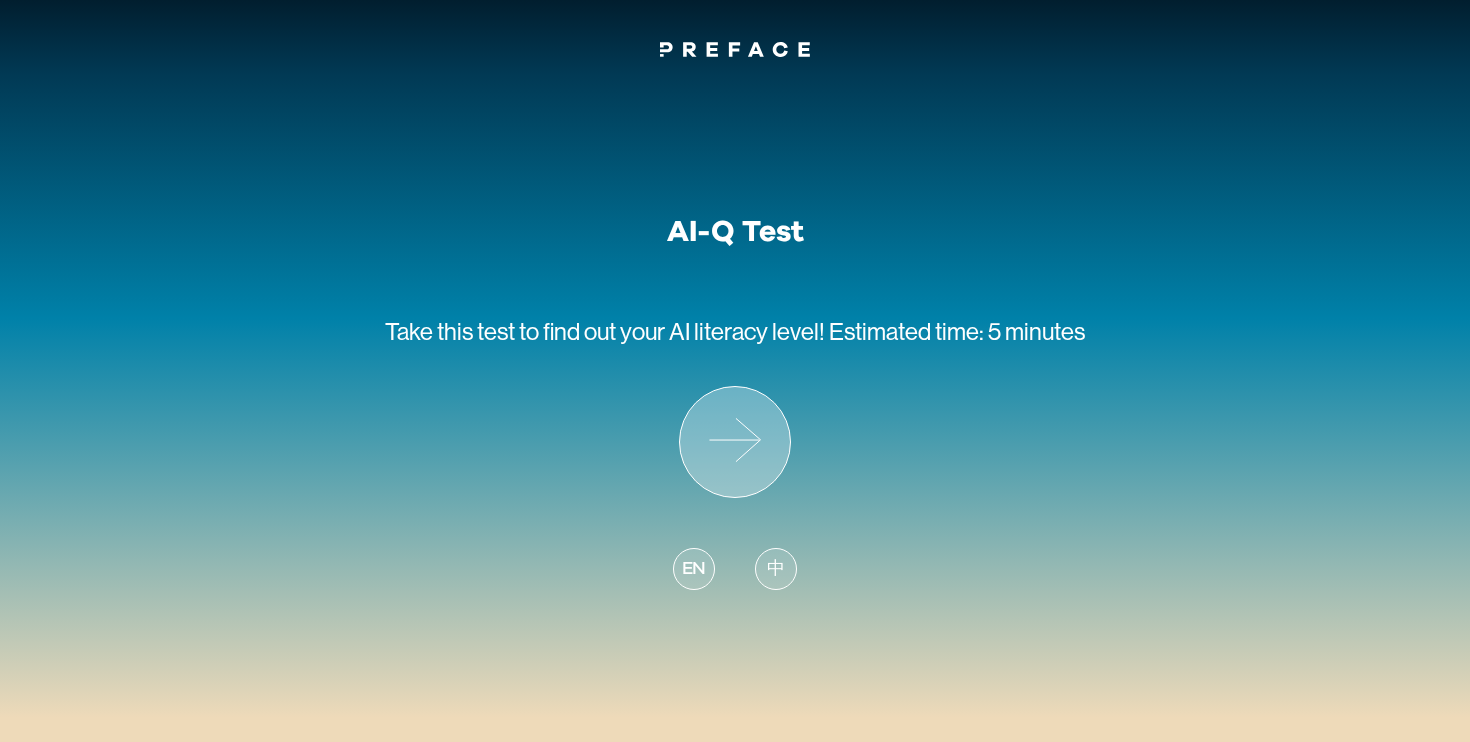 click 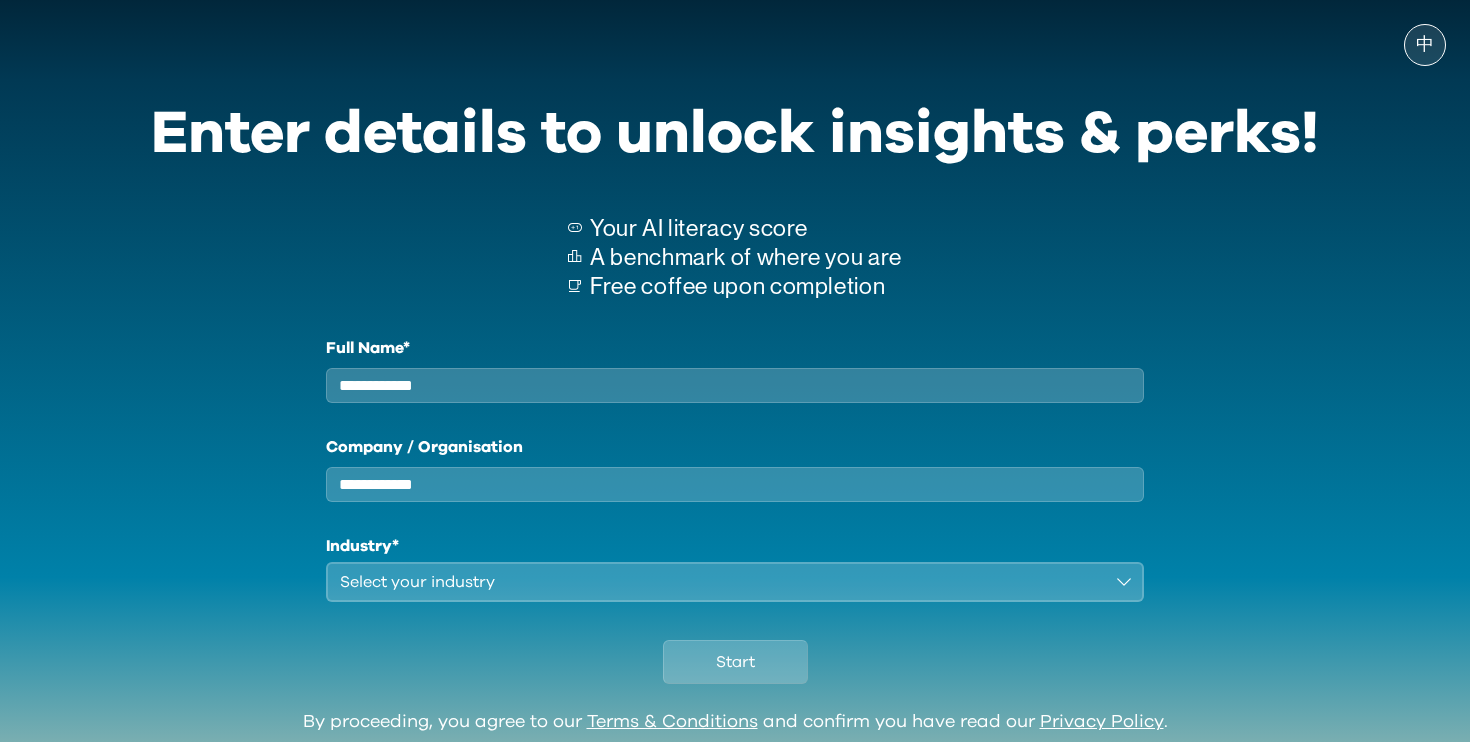 click on "Full Name*" at bounding box center (735, 385) 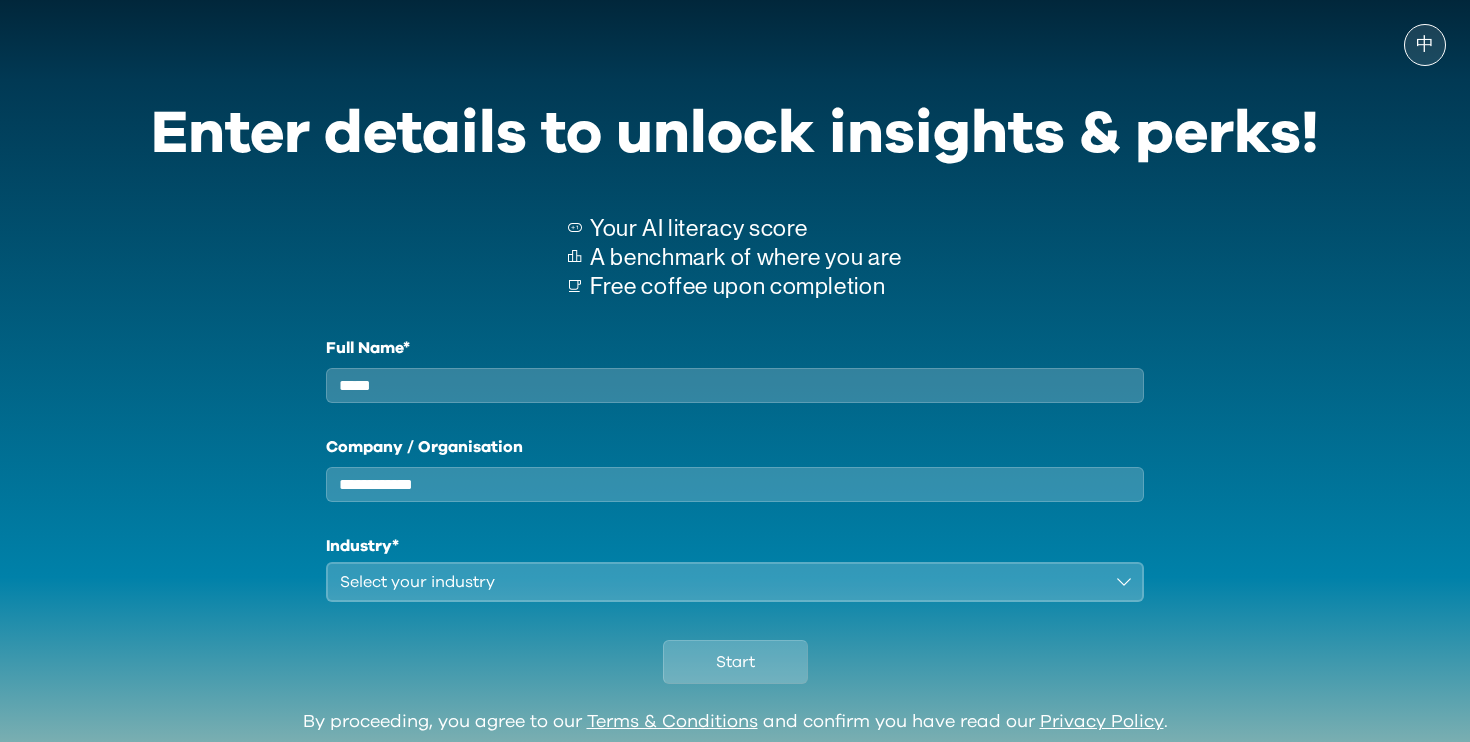 click on "Company / Organisation" at bounding box center (735, 484) 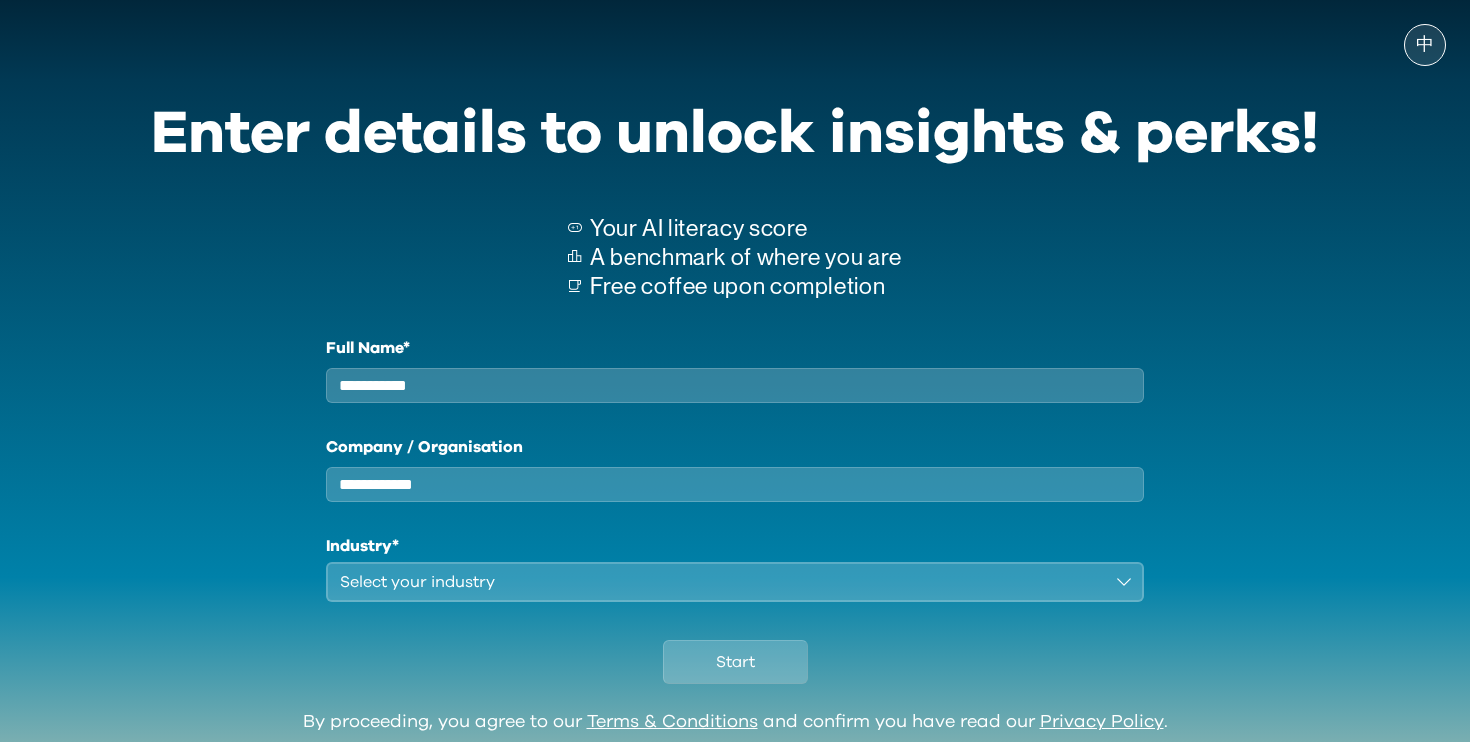 type on "**********" 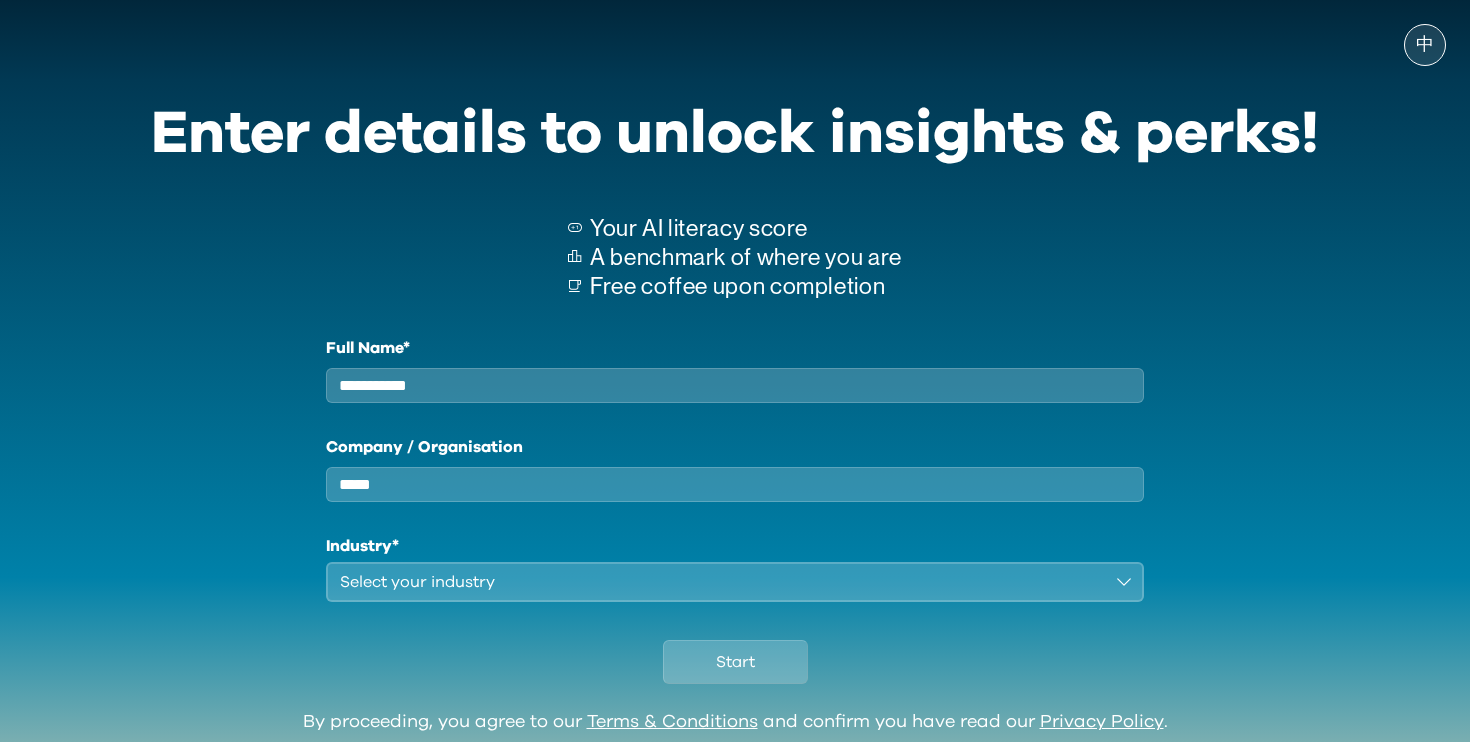 type on "**********" 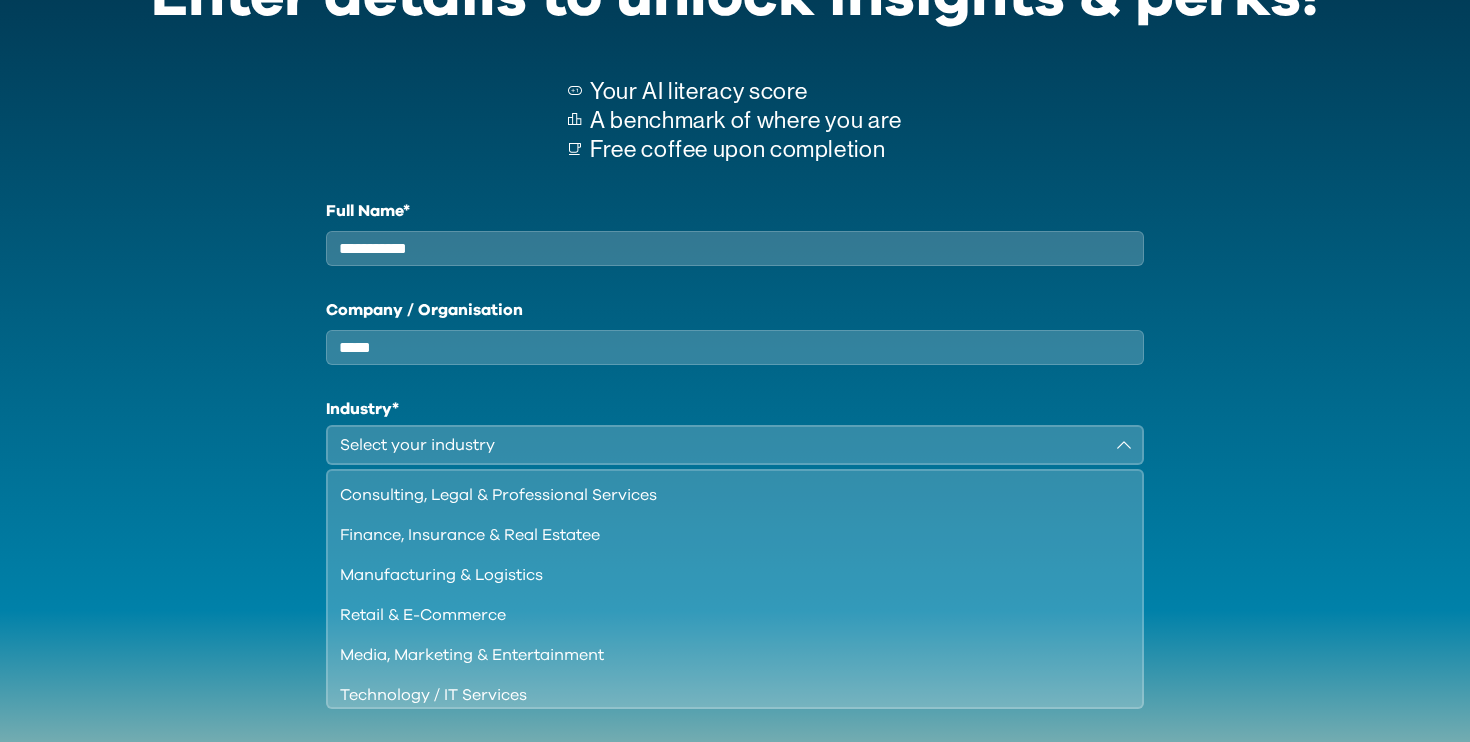 scroll, scrollTop: 177, scrollLeft: 0, axis: vertical 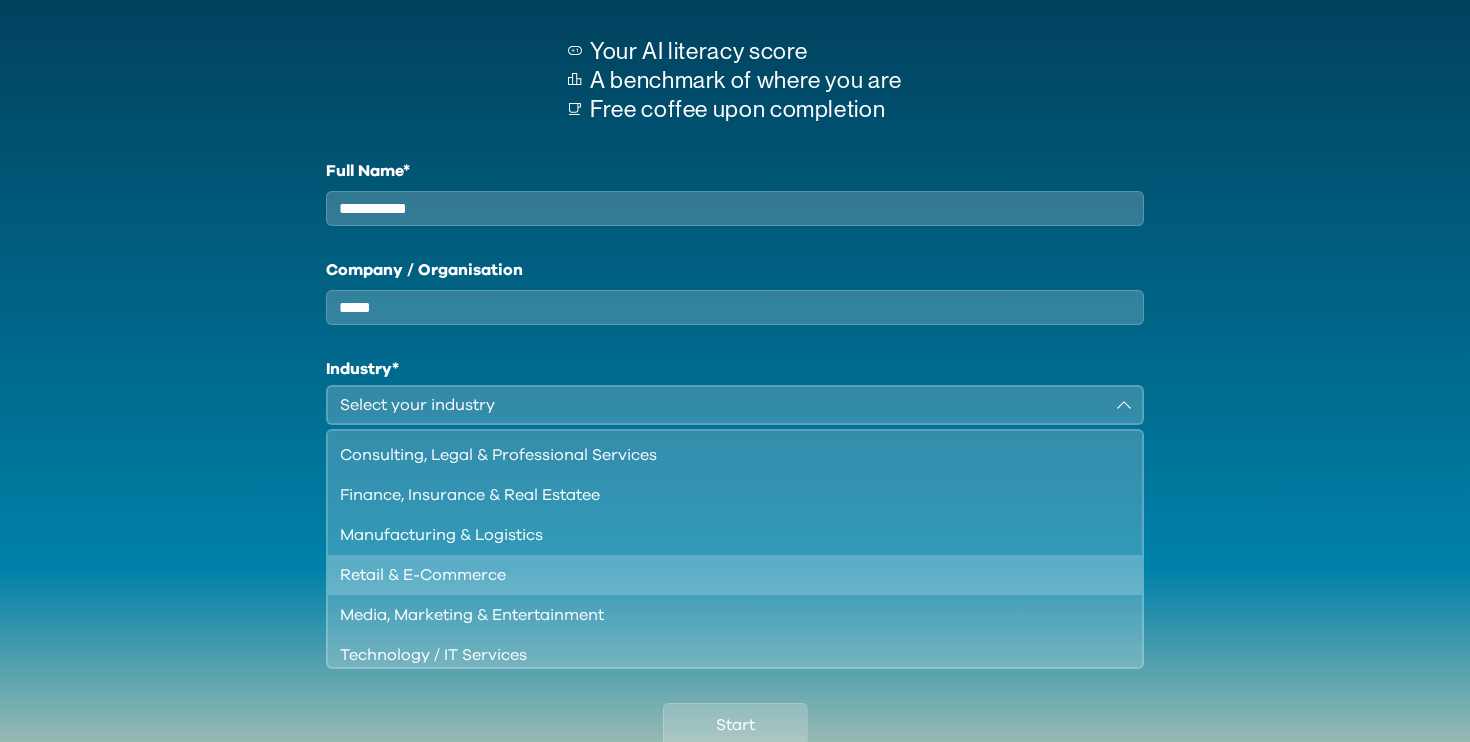click on "Retail & E-Commerce" at bounding box center (723, 575) 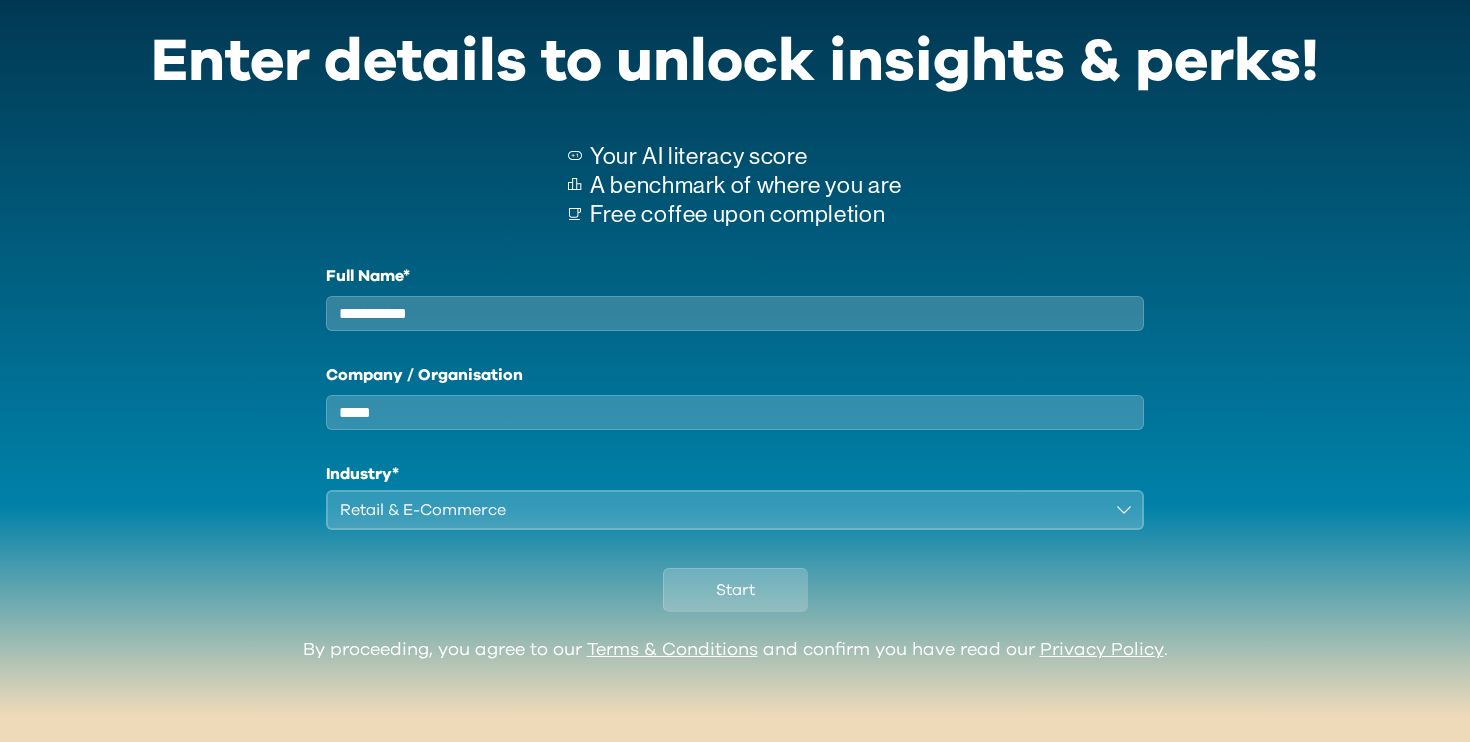 scroll, scrollTop: 90, scrollLeft: 0, axis: vertical 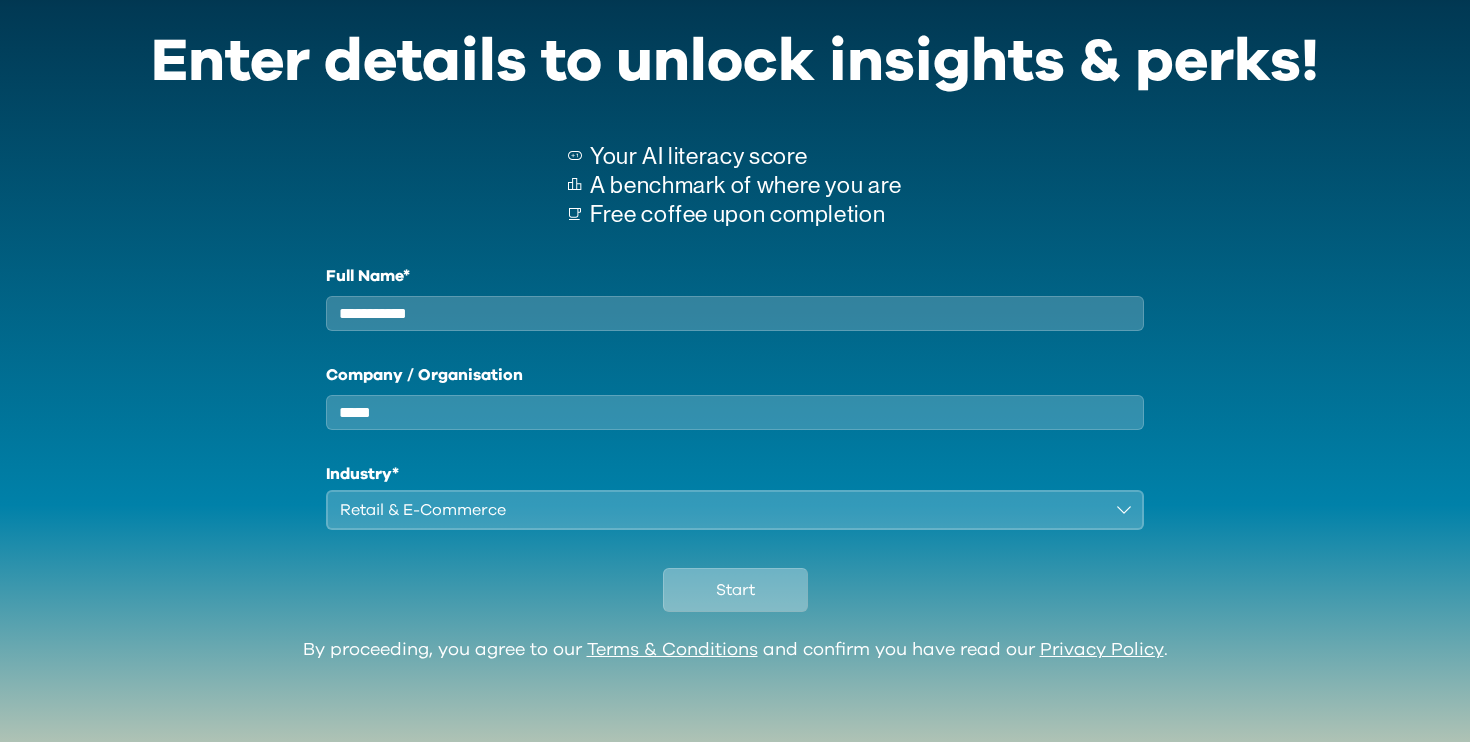 click on "Start" at bounding box center (735, 590) 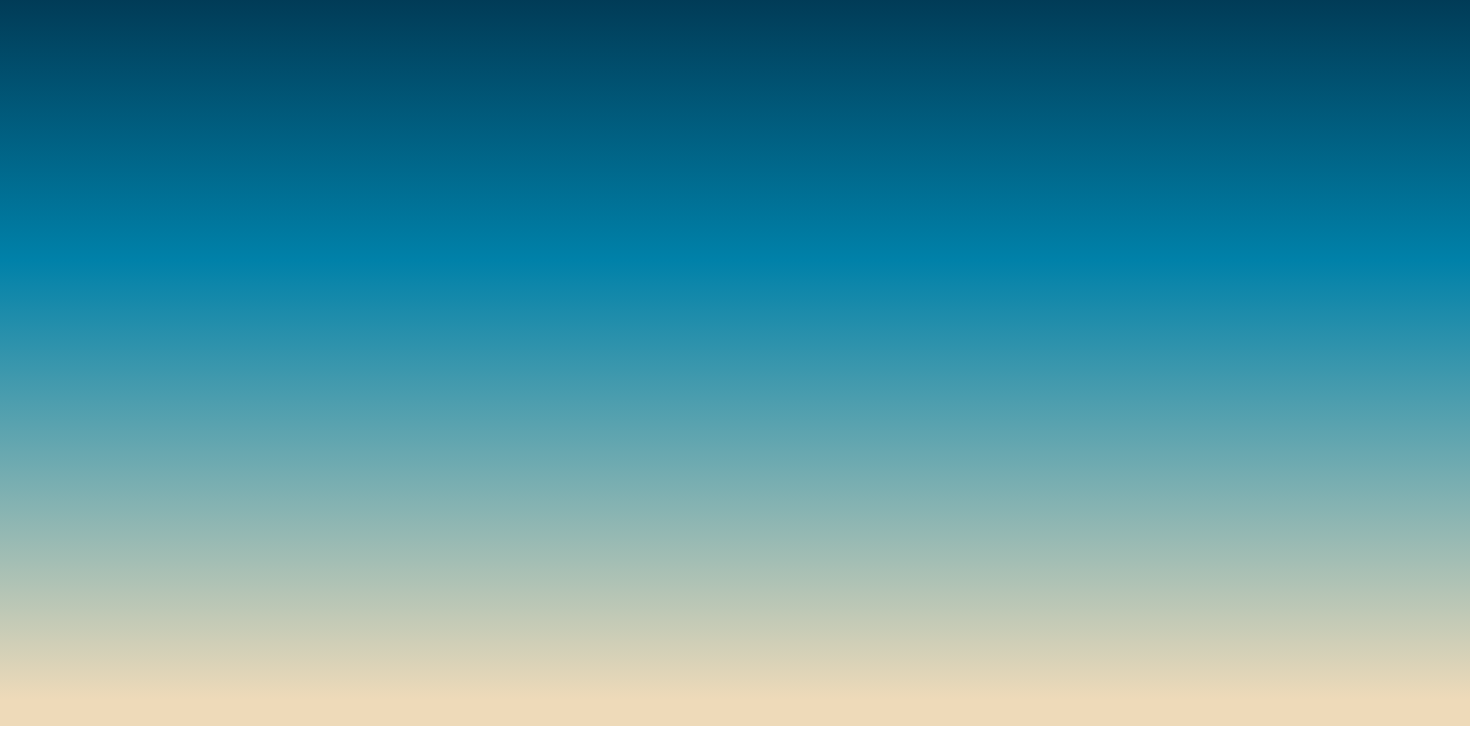 scroll, scrollTop: 0, scrollLeft: 0, axis: both 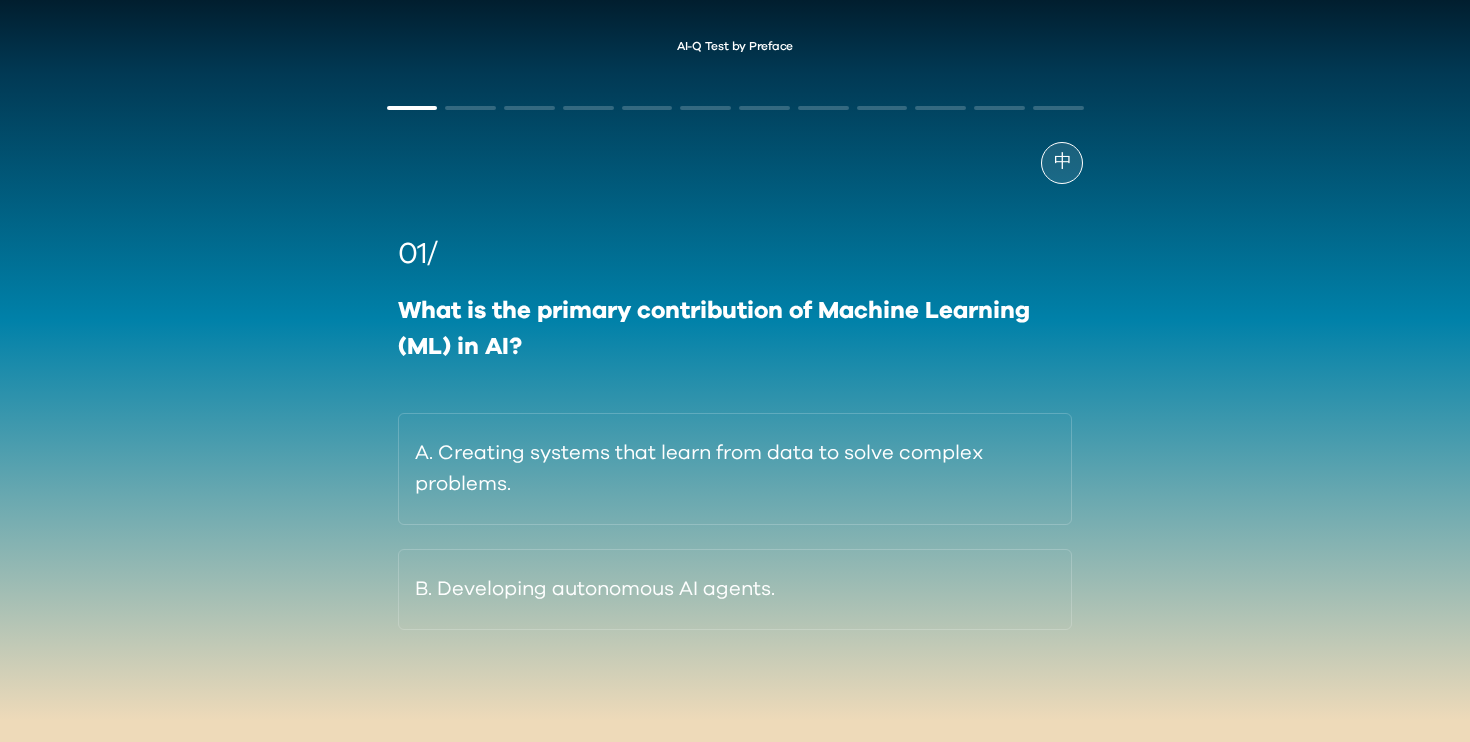 click on "中" at bounding box center [1063, 162] 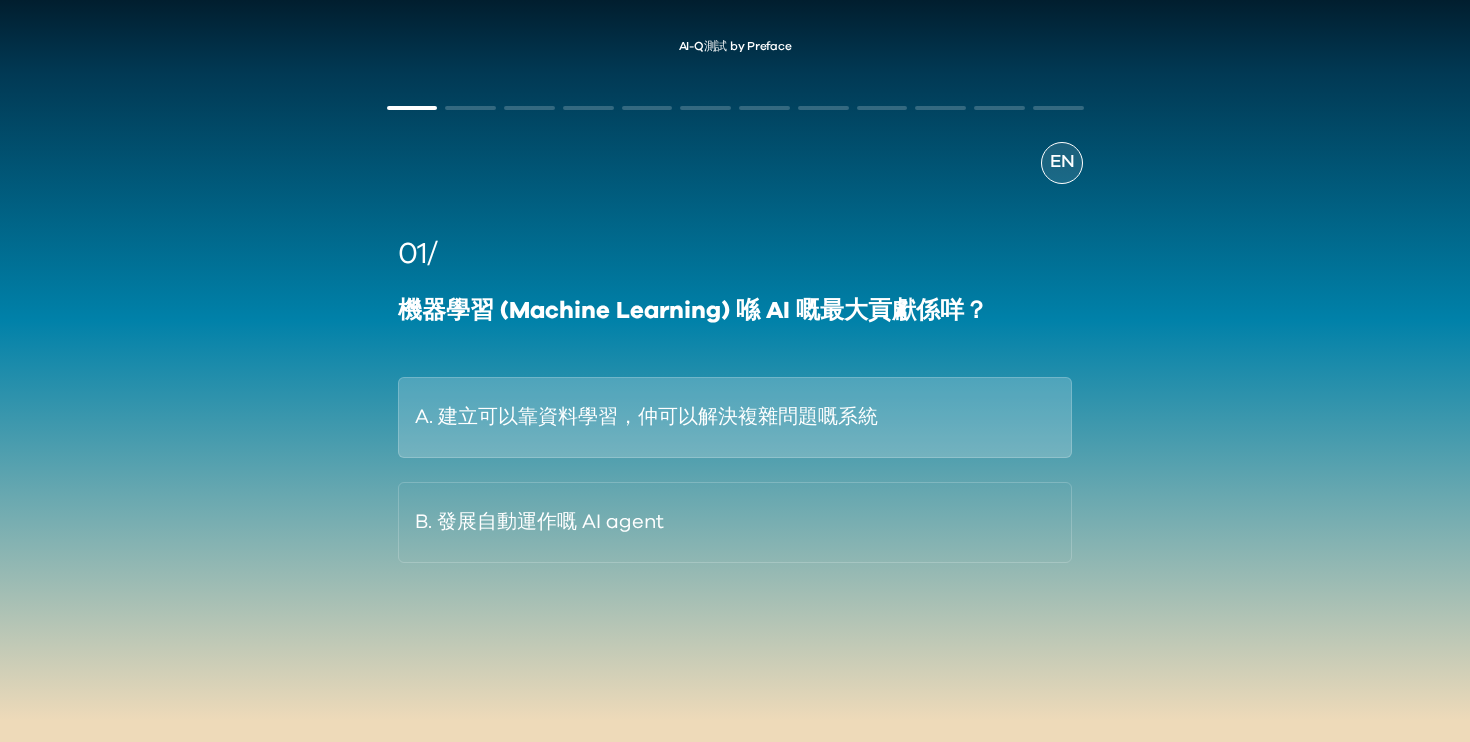 click on "A. 建立可以靠資料學習，仲可以解決複雜問題嘅系統" at bounding box center (735, 417) 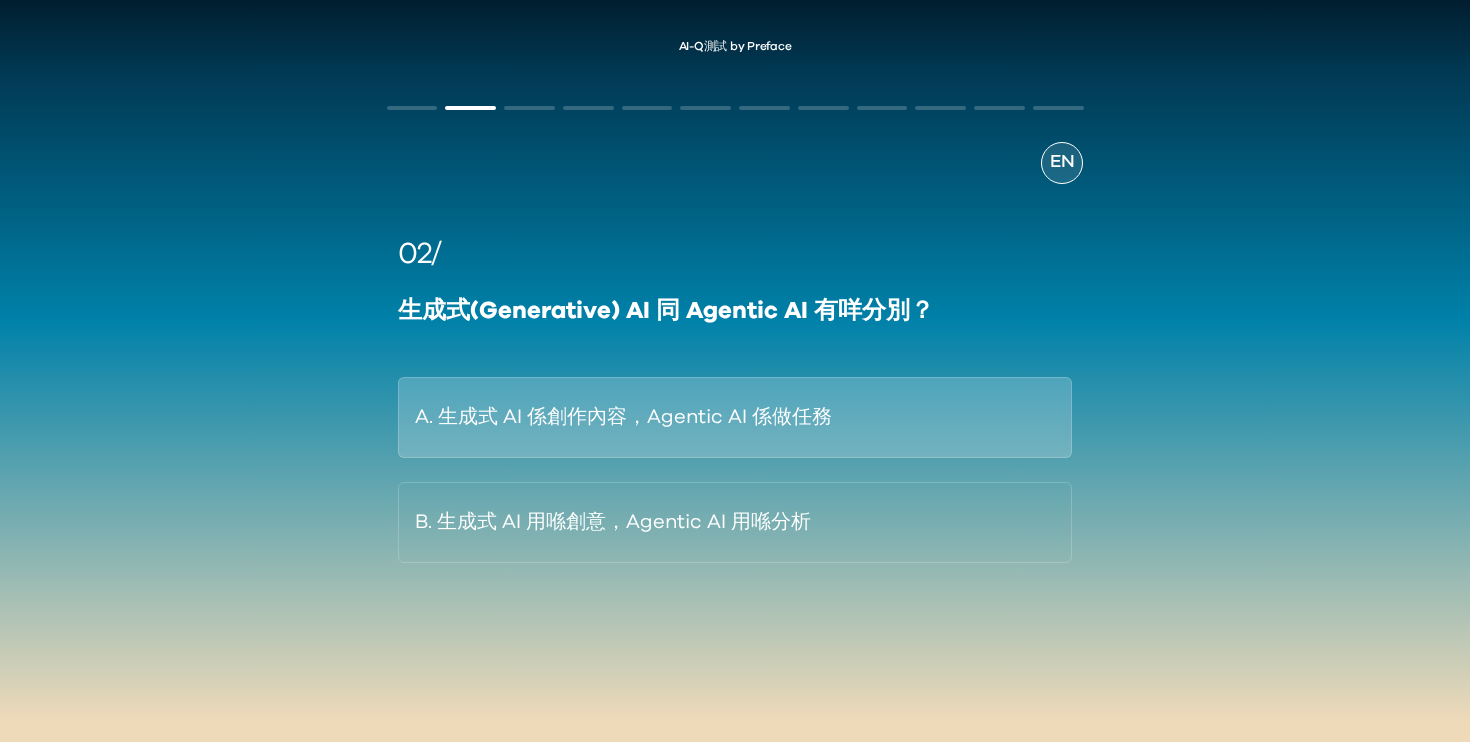 click on "A. 生成式 AI 係創作內容，Agentic AI 係做任務" at bounding box center [735, 417] 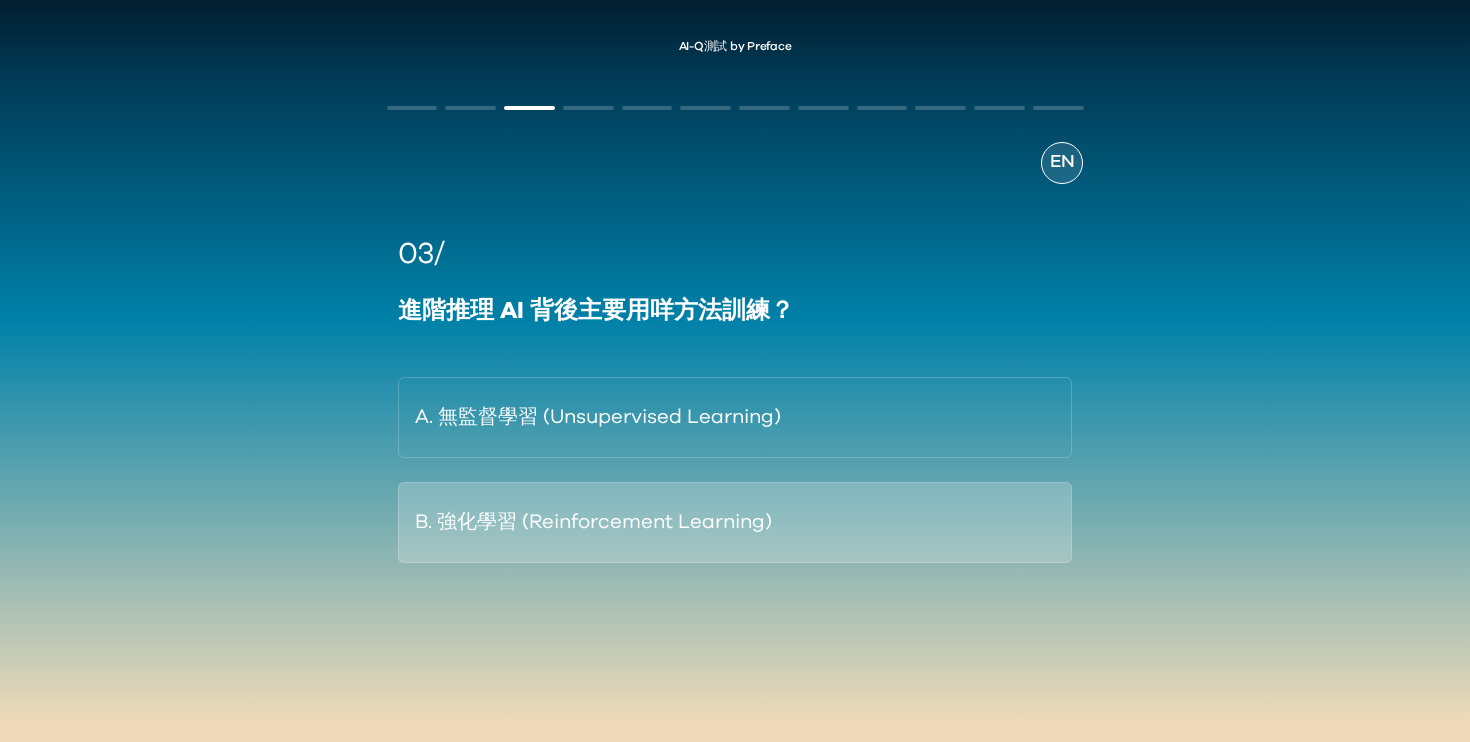 click on "B. 強化學習 (Reinforcement Learning)" at bounding box center [735, 522] 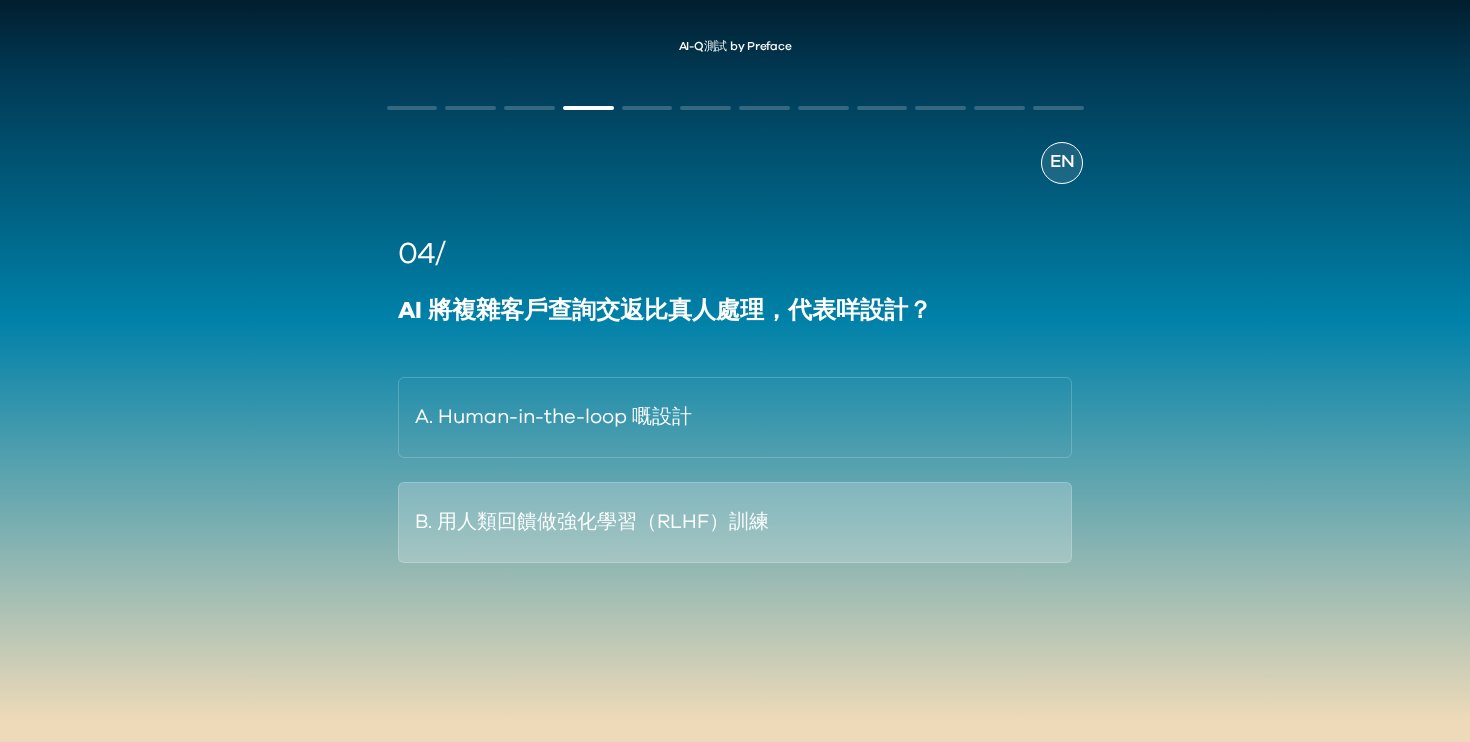 click on "B. 用人類回饋做強化學習（RLHF）訓練" at bounding box center [735, 522] 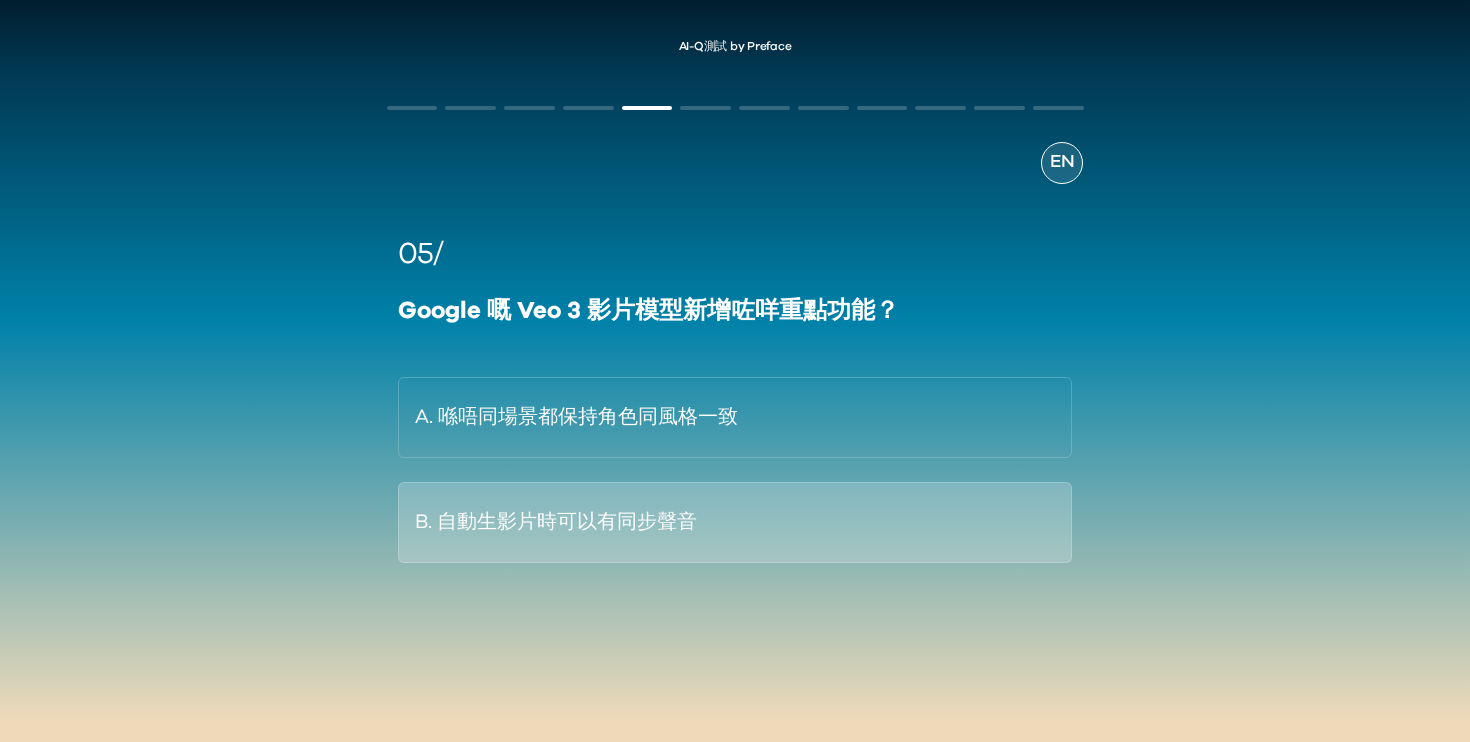 click on "B. 自動生影片時可以有同步聲音" at bounding box center (735, 522) 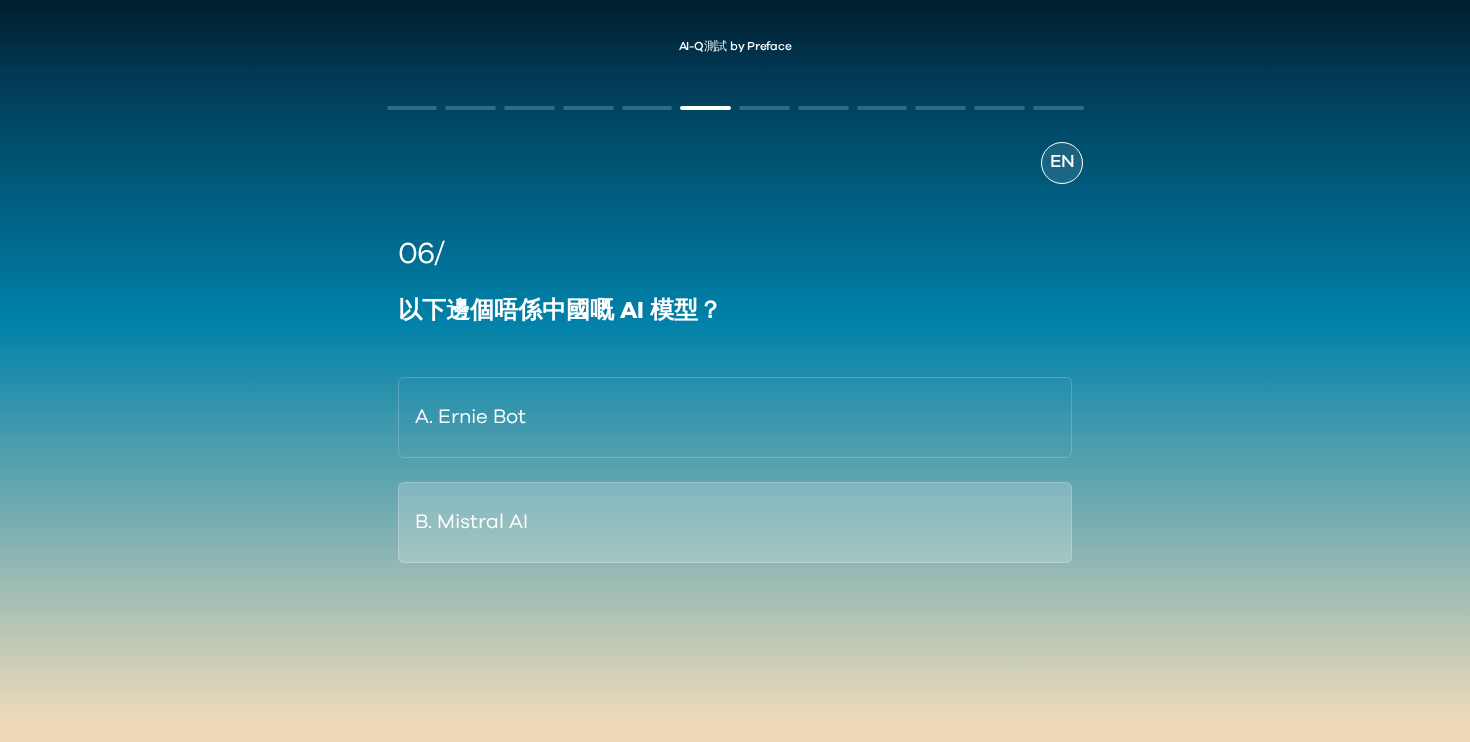 click on "B. Mistral AI" at bounding box center [735, 522] 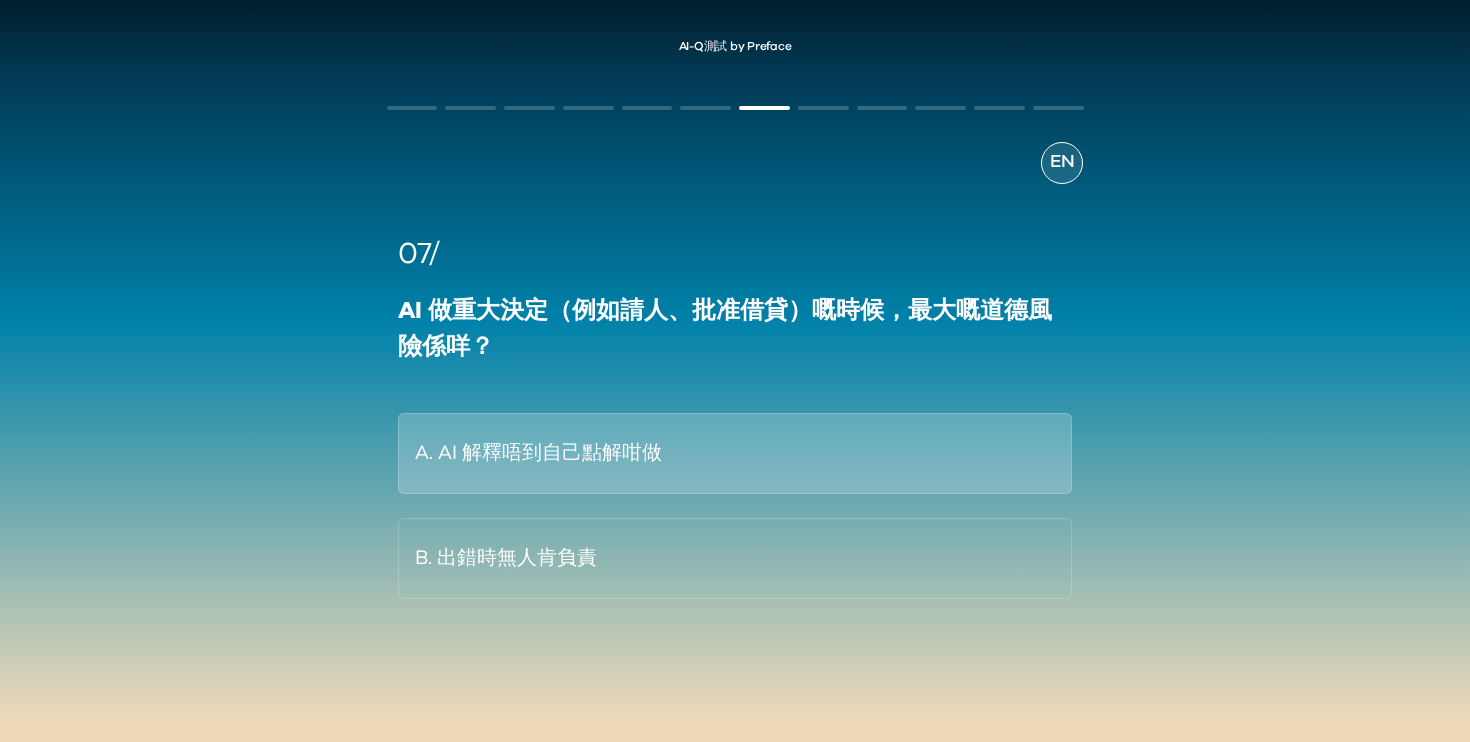 click on "A. AI 解釋唔到自己點解咁做" at bounding box center [735, 453] 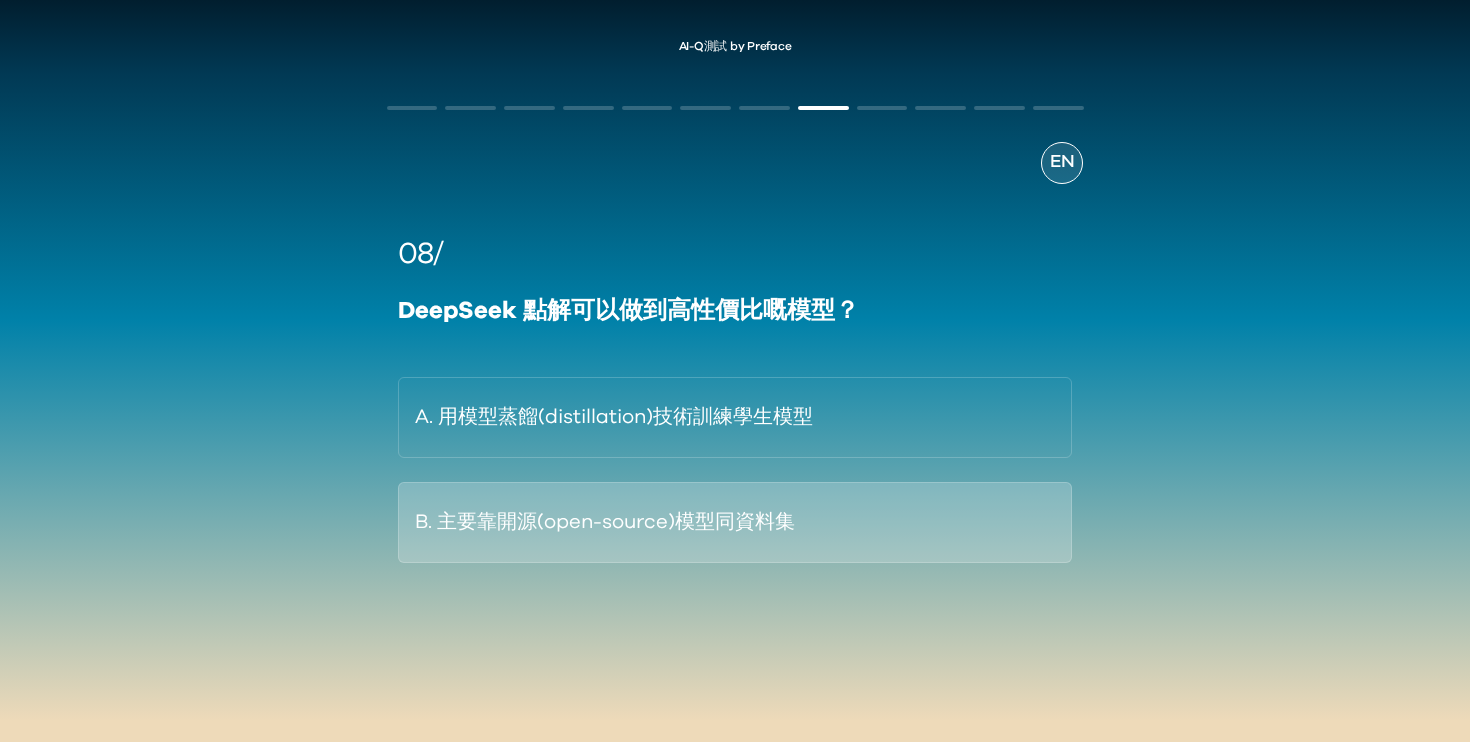 click on "B. 主要靠開源(open-source)模型同資料集" at bounding box center [735, 522] 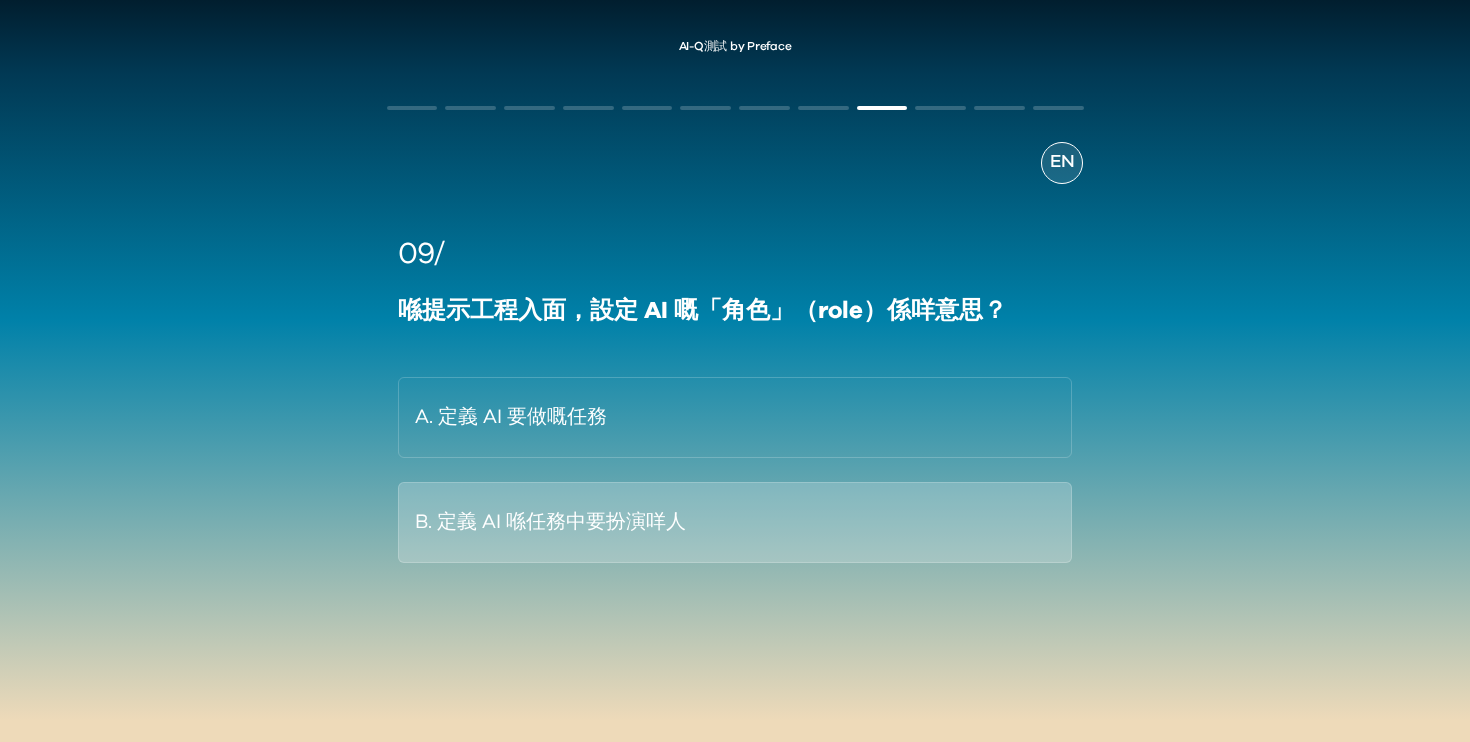 click on "B. 定義 AI 喺任務中要扮演咩人" at bounding box center (735, 522) 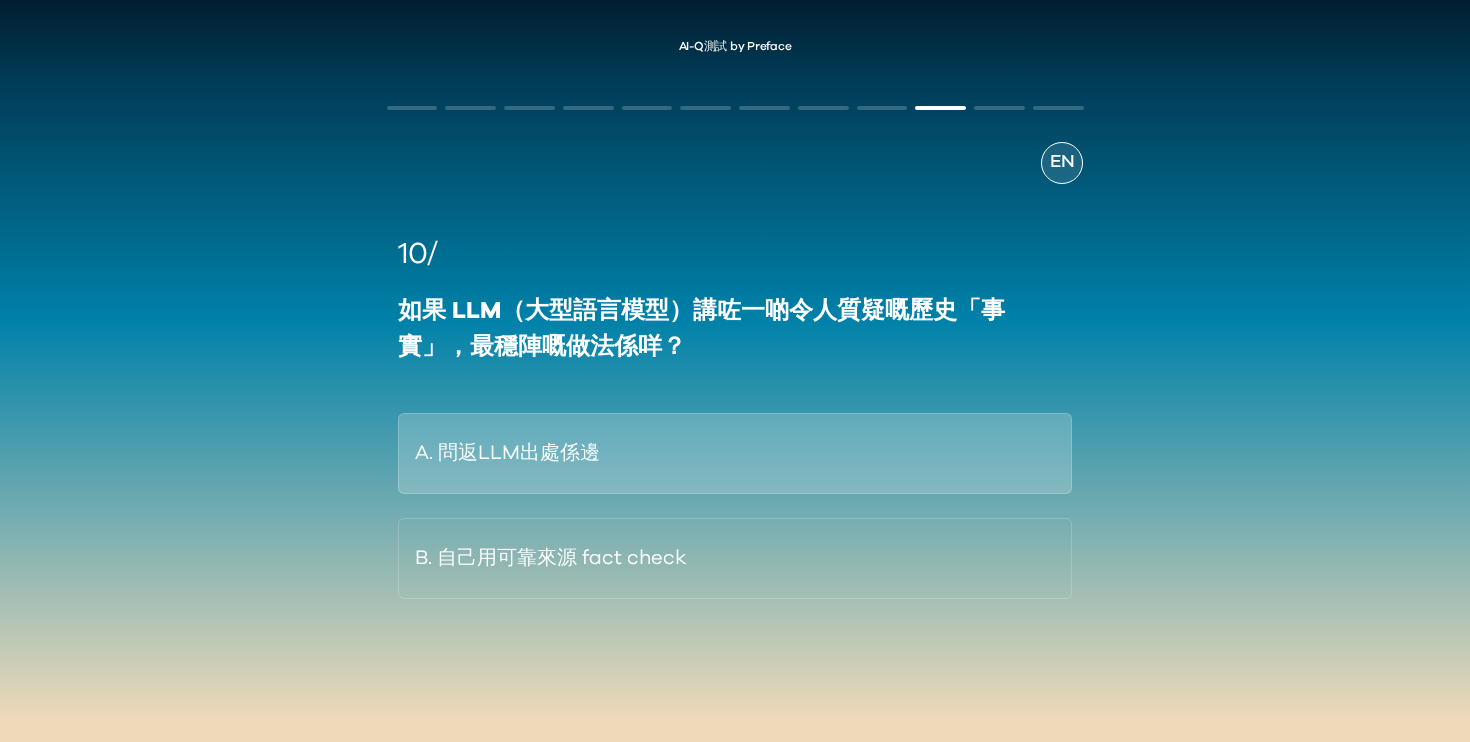 click on "A. 問返LLM出處係邊" at bounding box center (735, 453) 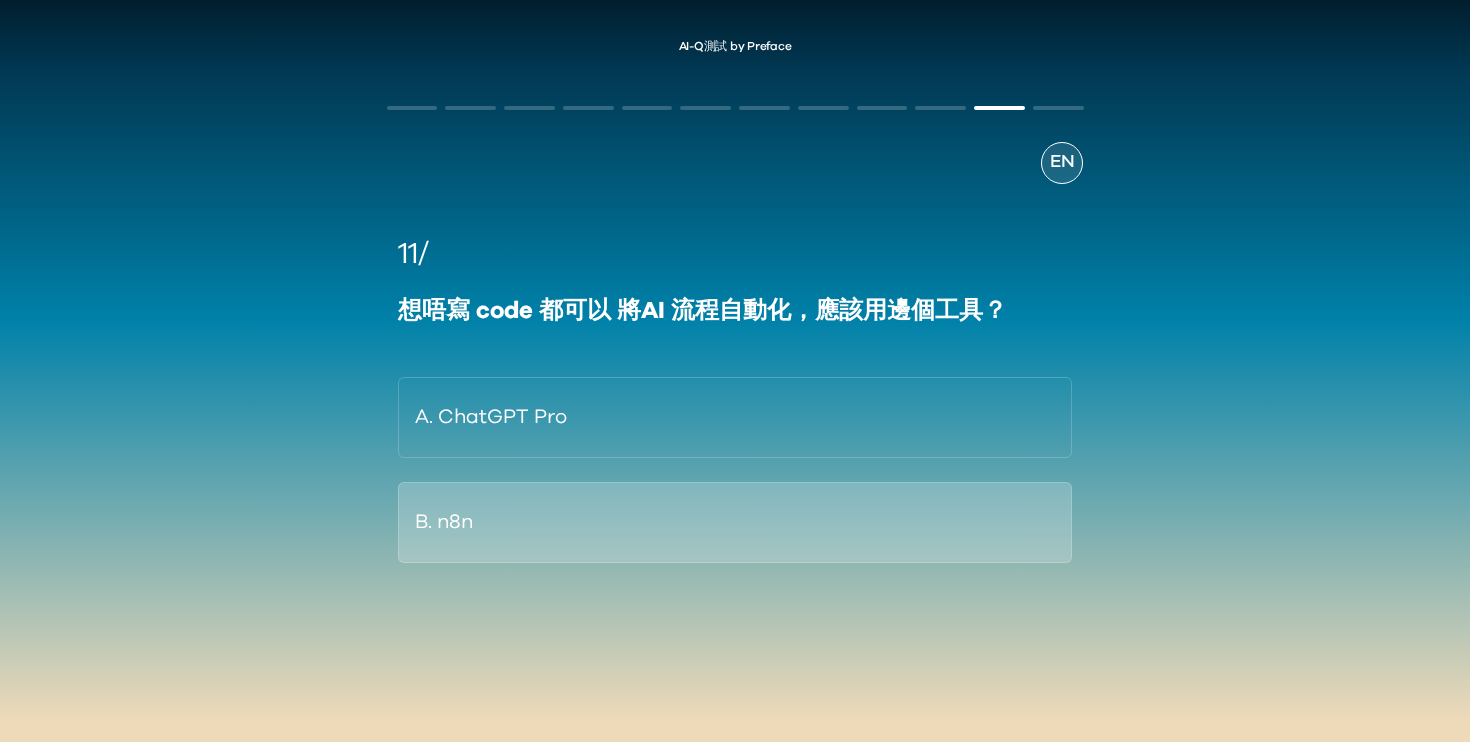 click on "B. n8n" at bounding box center [735, 522] 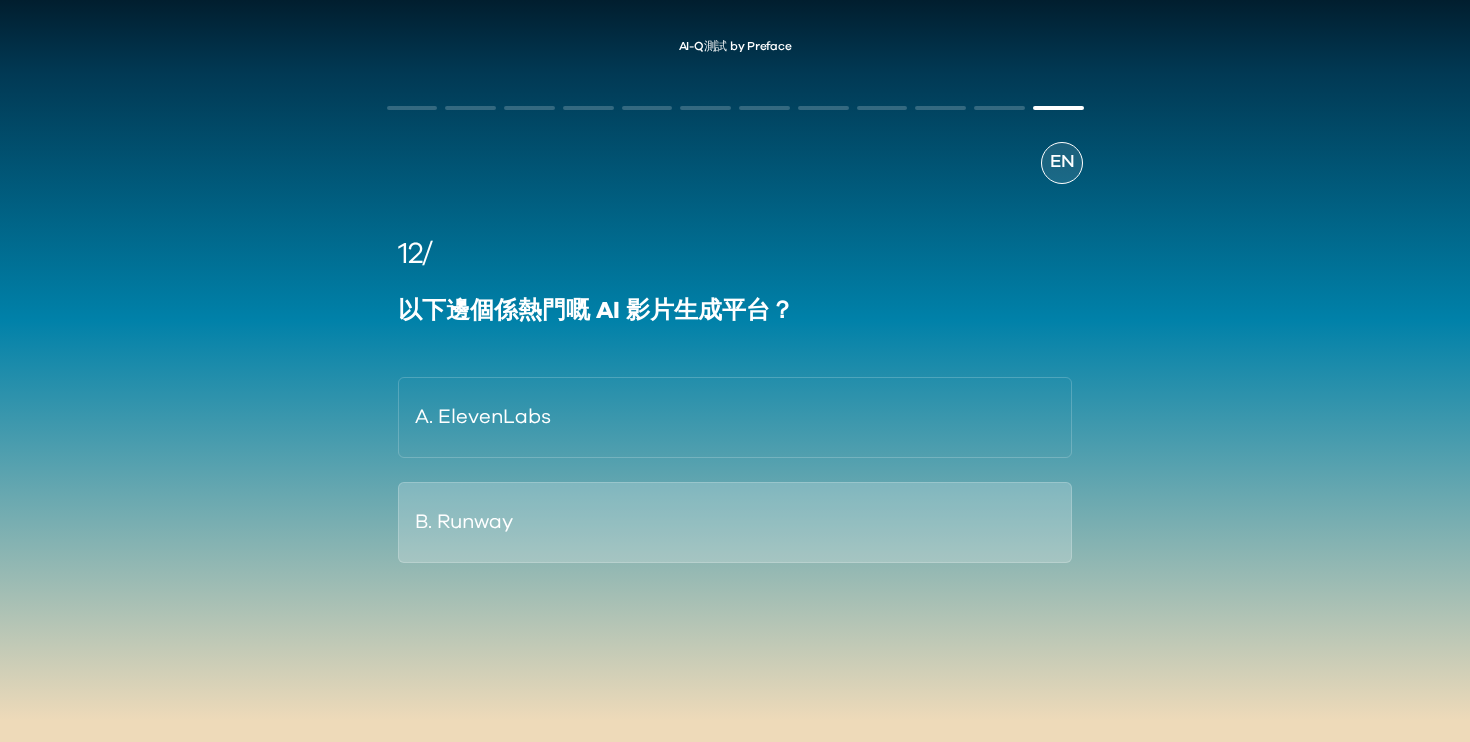 click on "B. Runway" at bounding box center (735, 522) 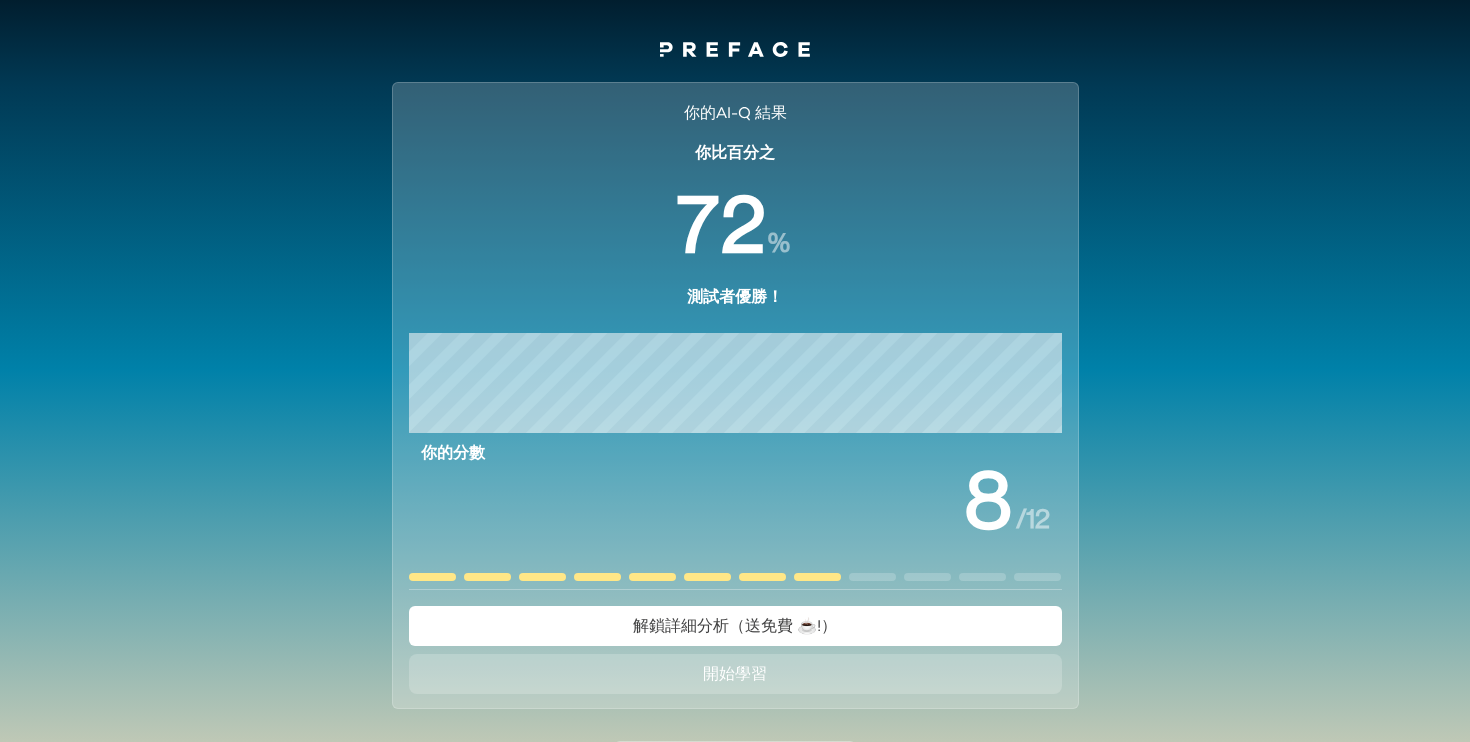 click on "解鎖詳細分析（送免費 ☕️!）" at bounding box center (735, 626) 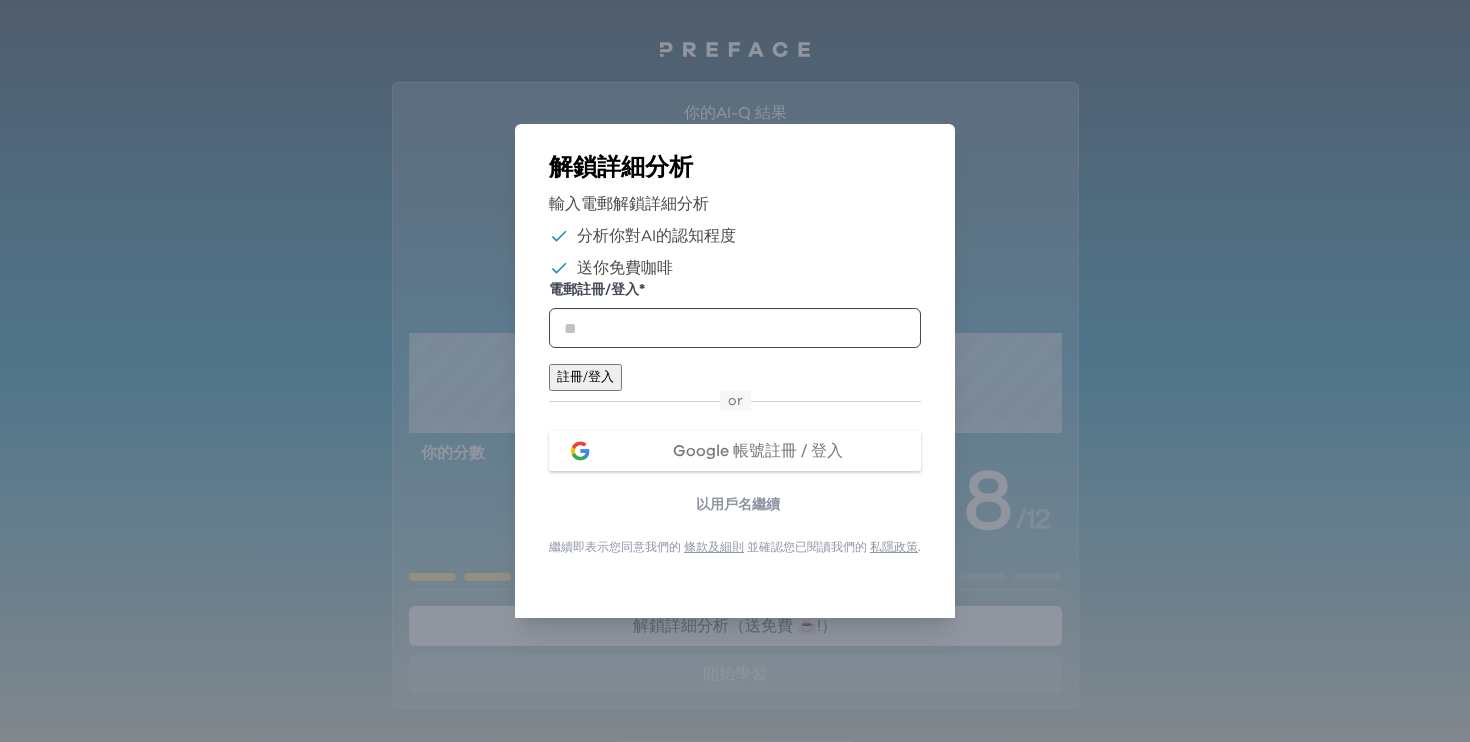 click on "Google 帳號註冊 / 登入" at bounding box center (758, 451) 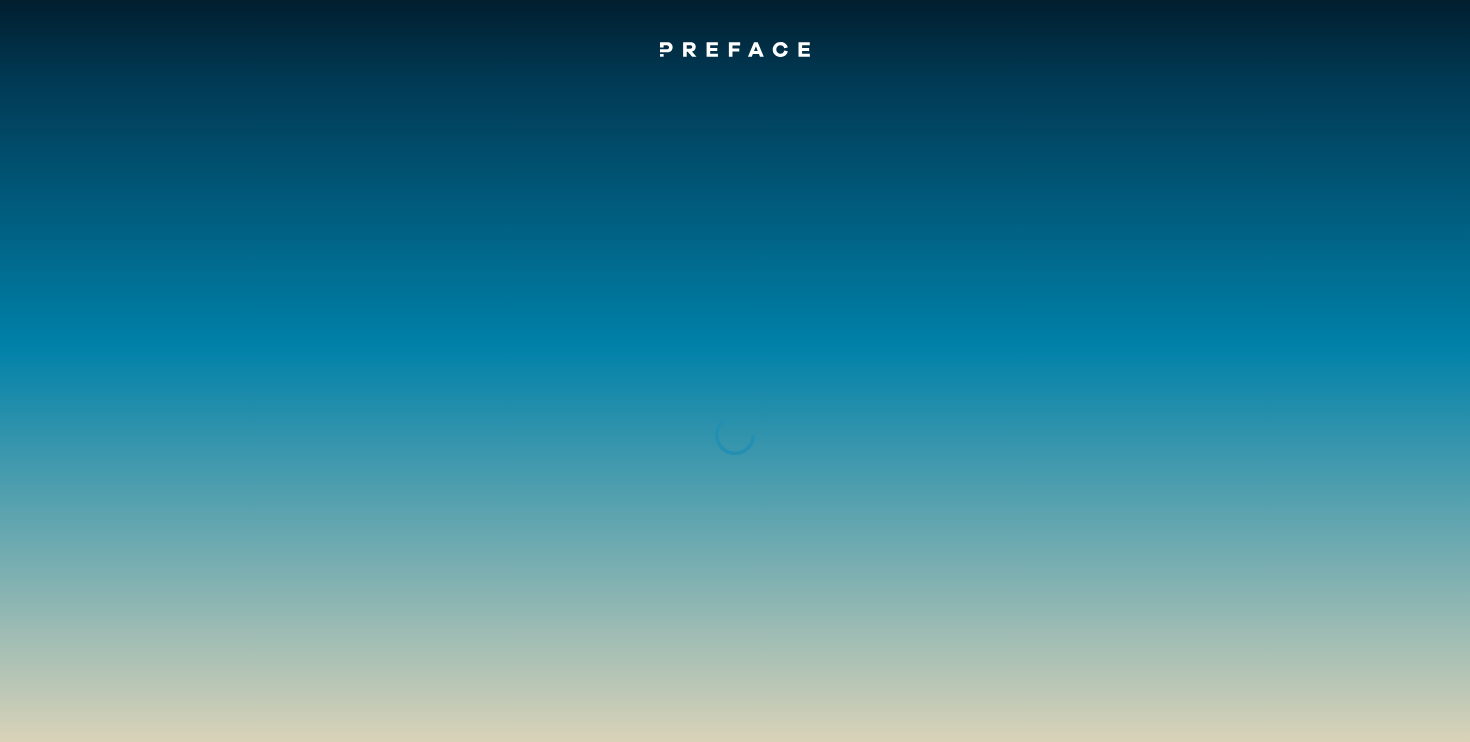 scroll, scrollTop: 0, scrollLeft: 0, axis: both 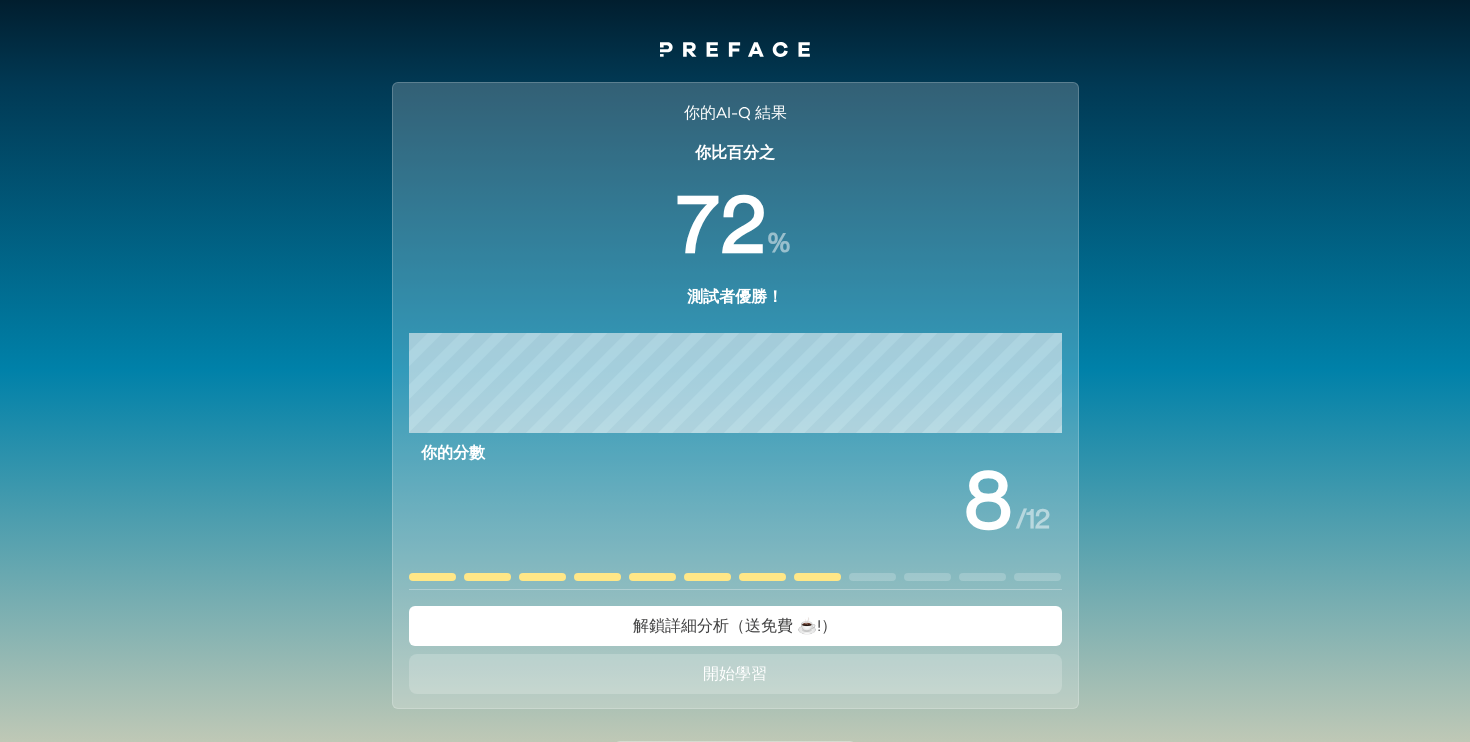 click on "解鎖詳細分析（送免費 ☕️!）" at bounding box center (735, 626) 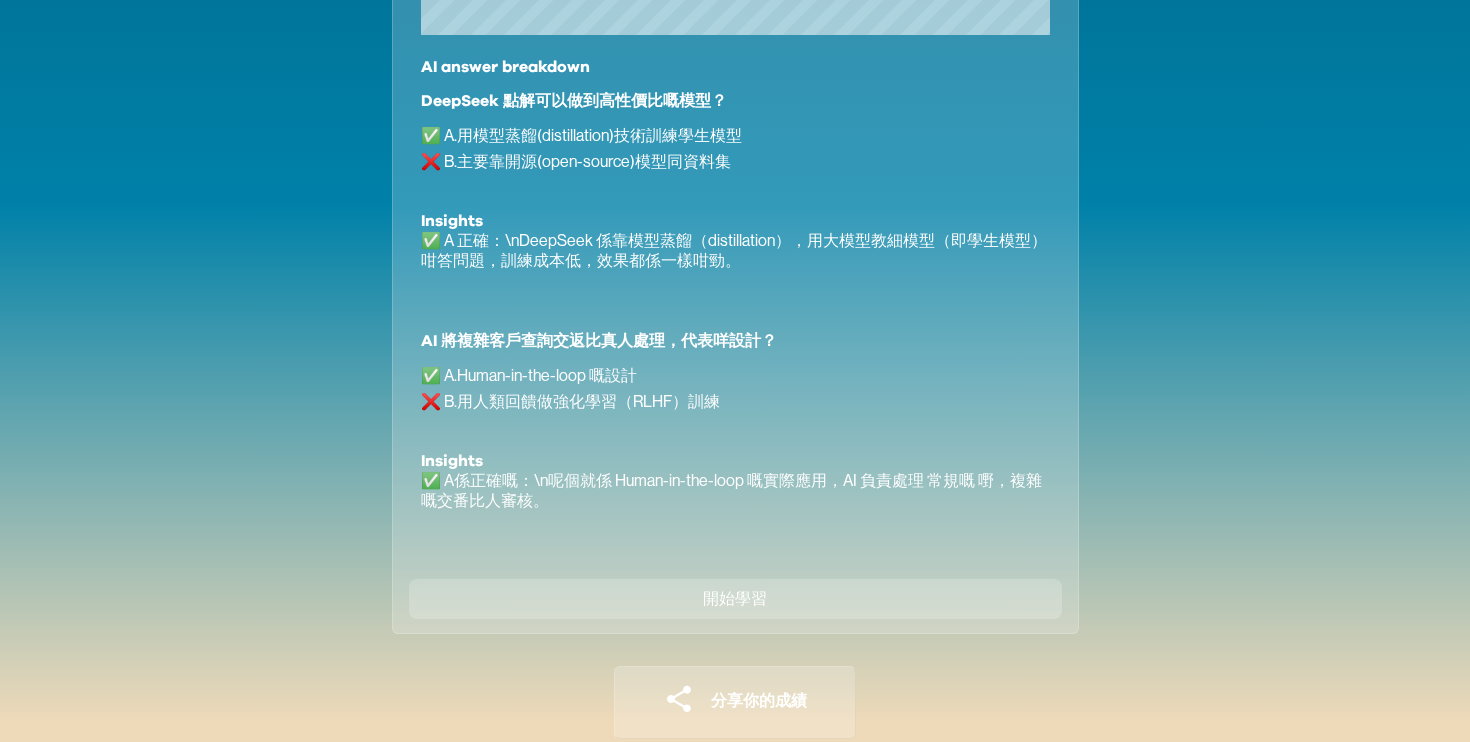 scroll, scrollTop: 1260, scrollLeft: 0, axis: vertical 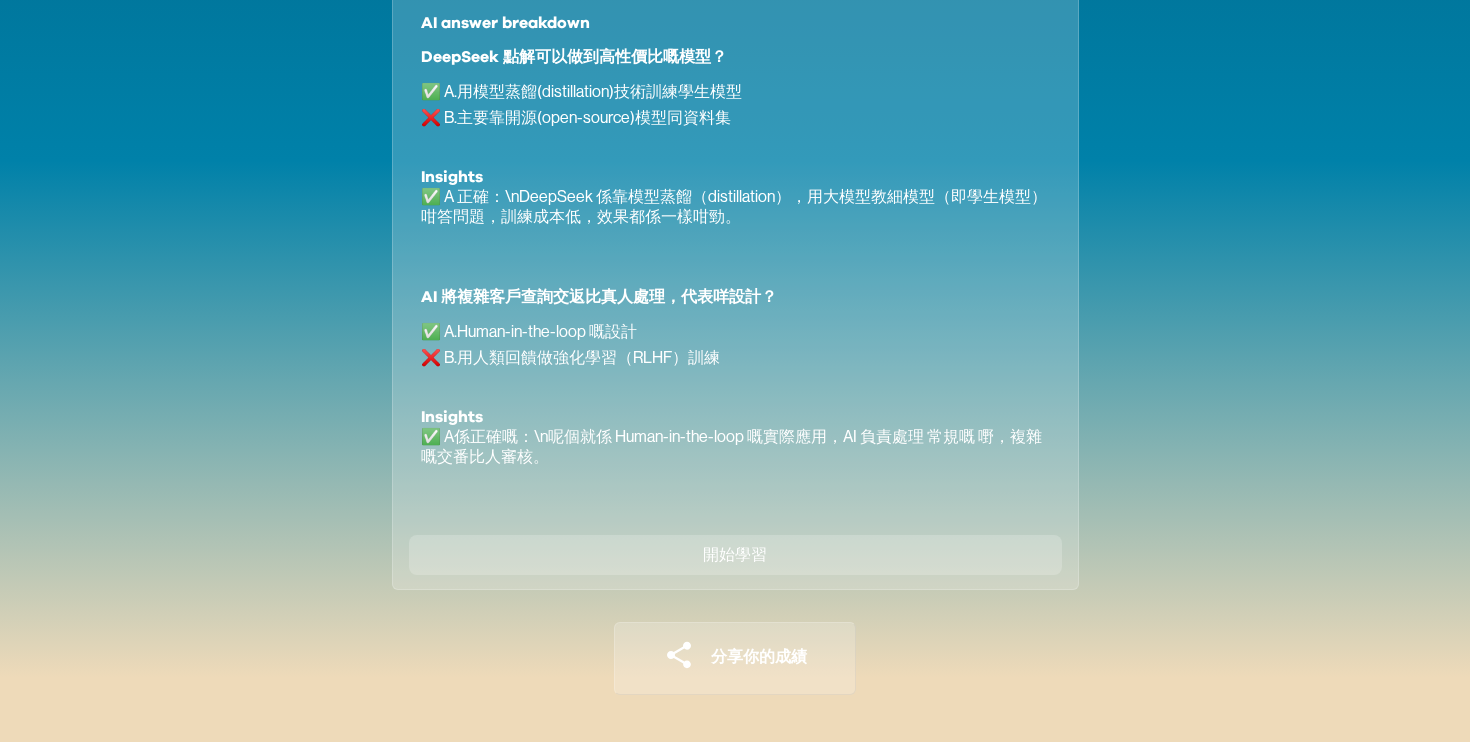 click on "開始學習" at bounding box center (735, 555) 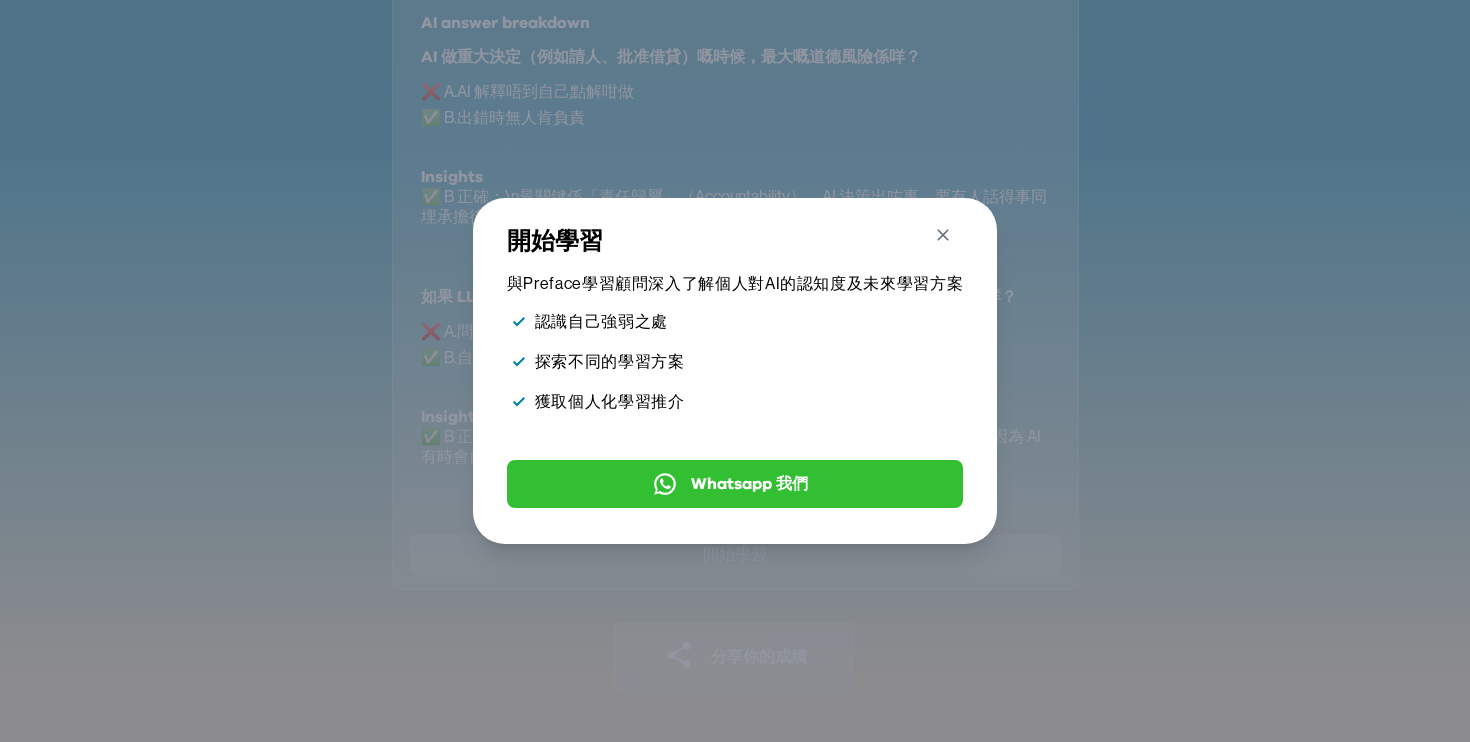 click 